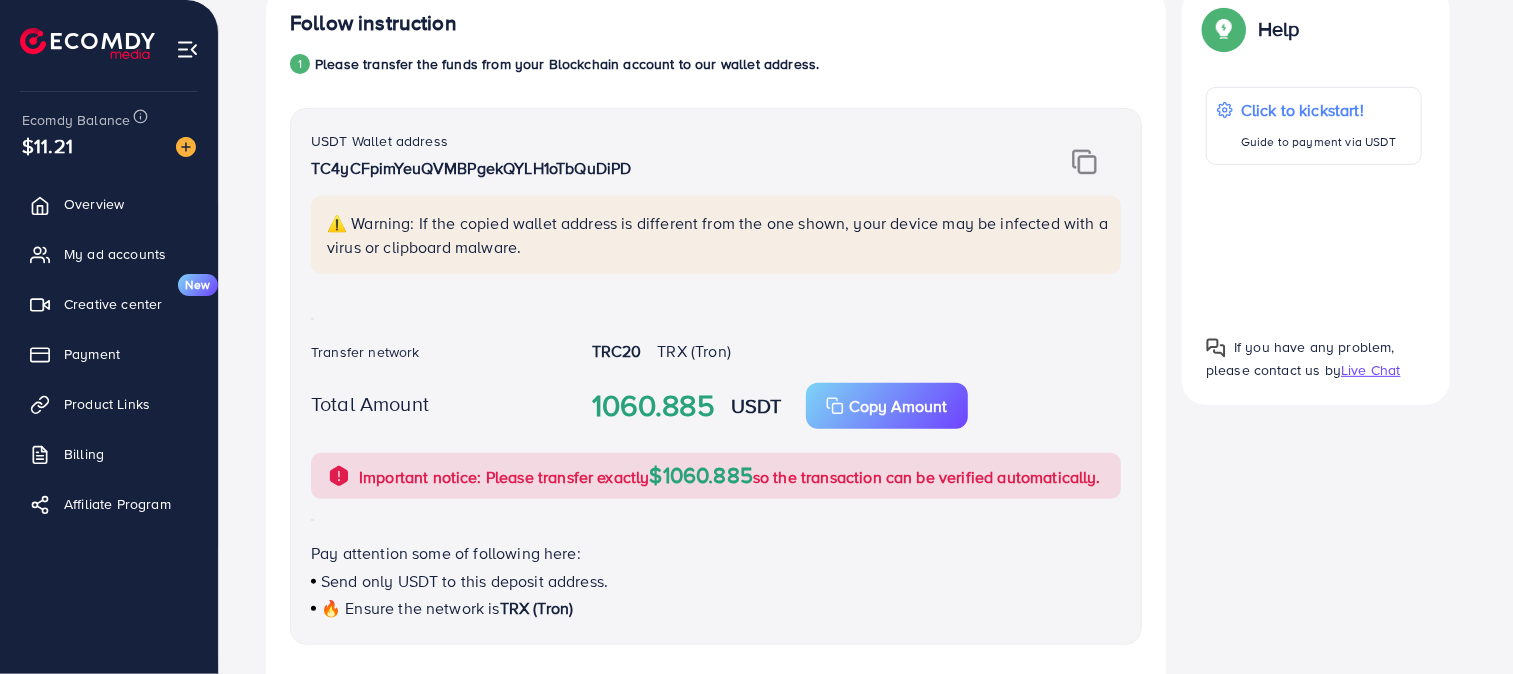 scroll, scrollTop: 397, scrollLeft: 0, axis: vertical 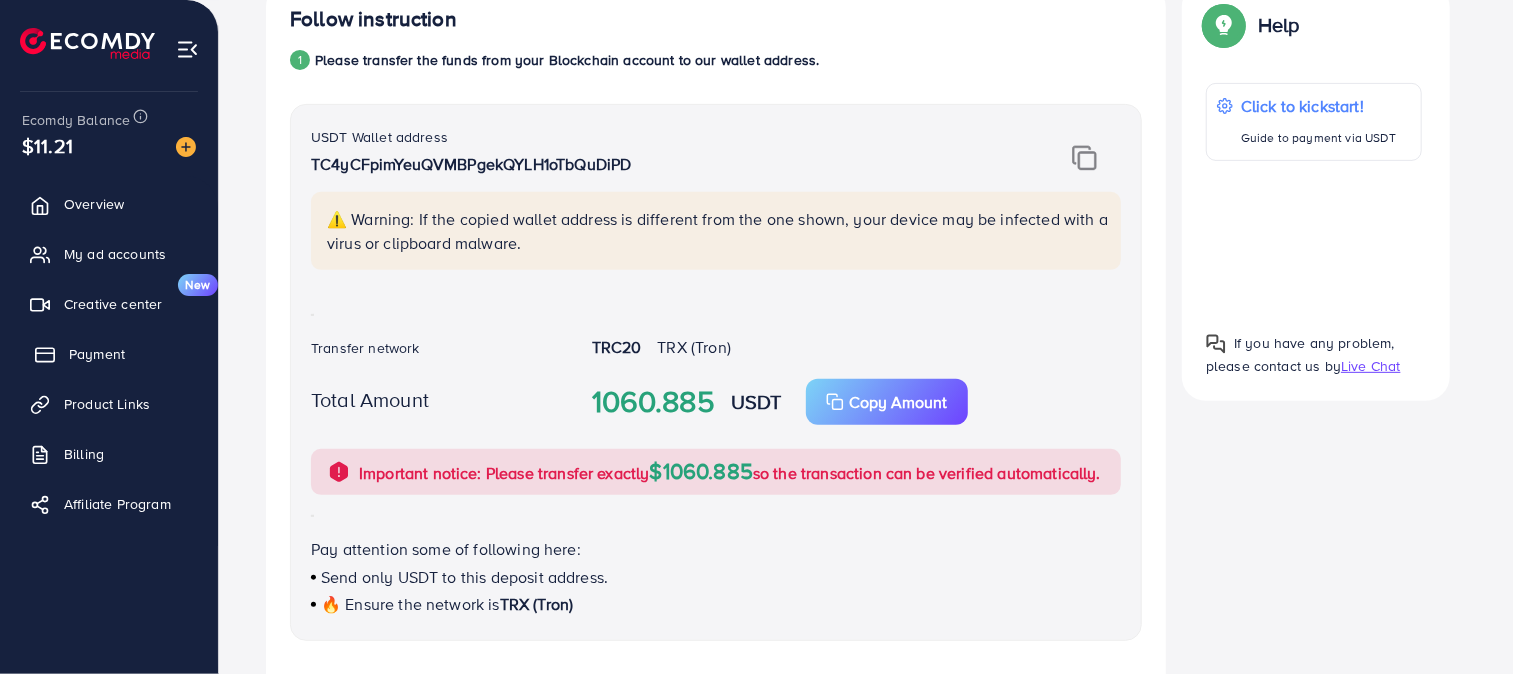 click on "Payment" at bounding box center [97, 354] 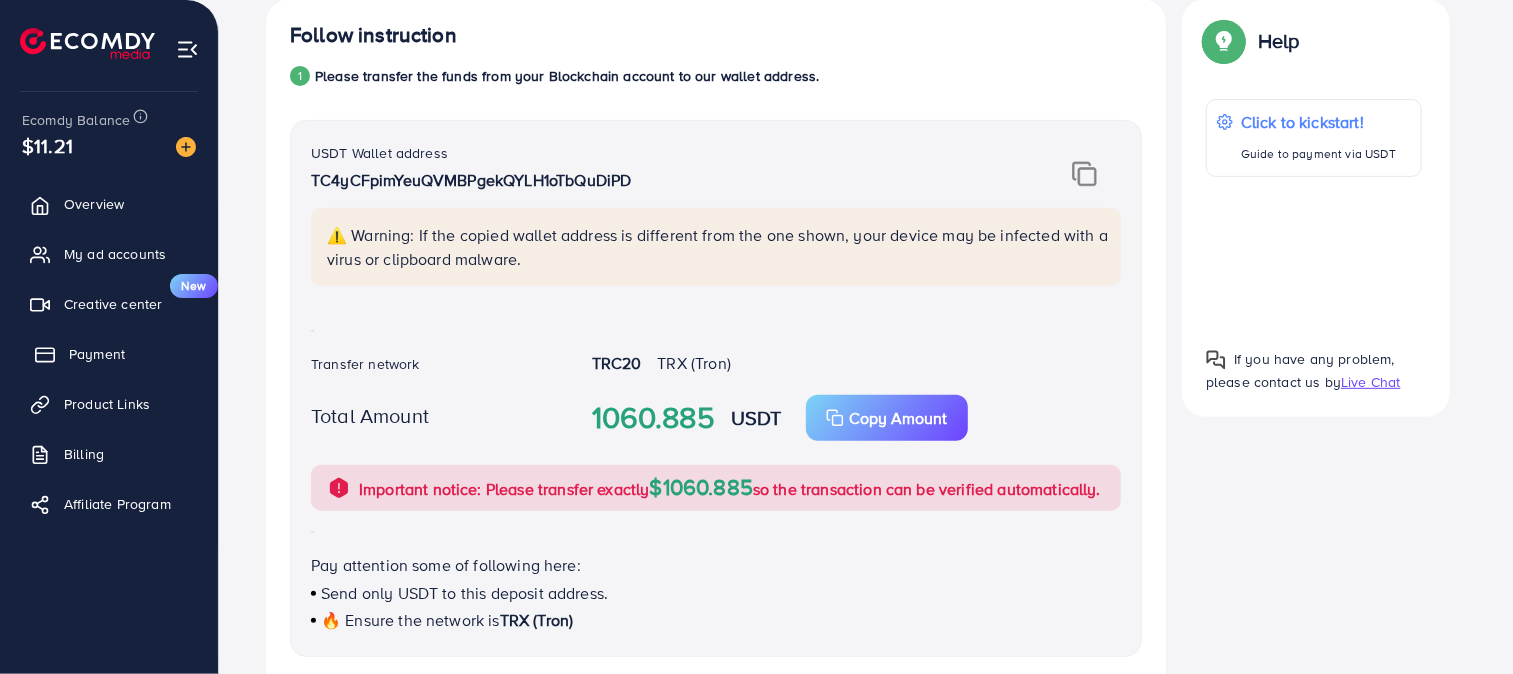 scroll, scrollTop: 413, scrollLeft: 0, axis: vertical 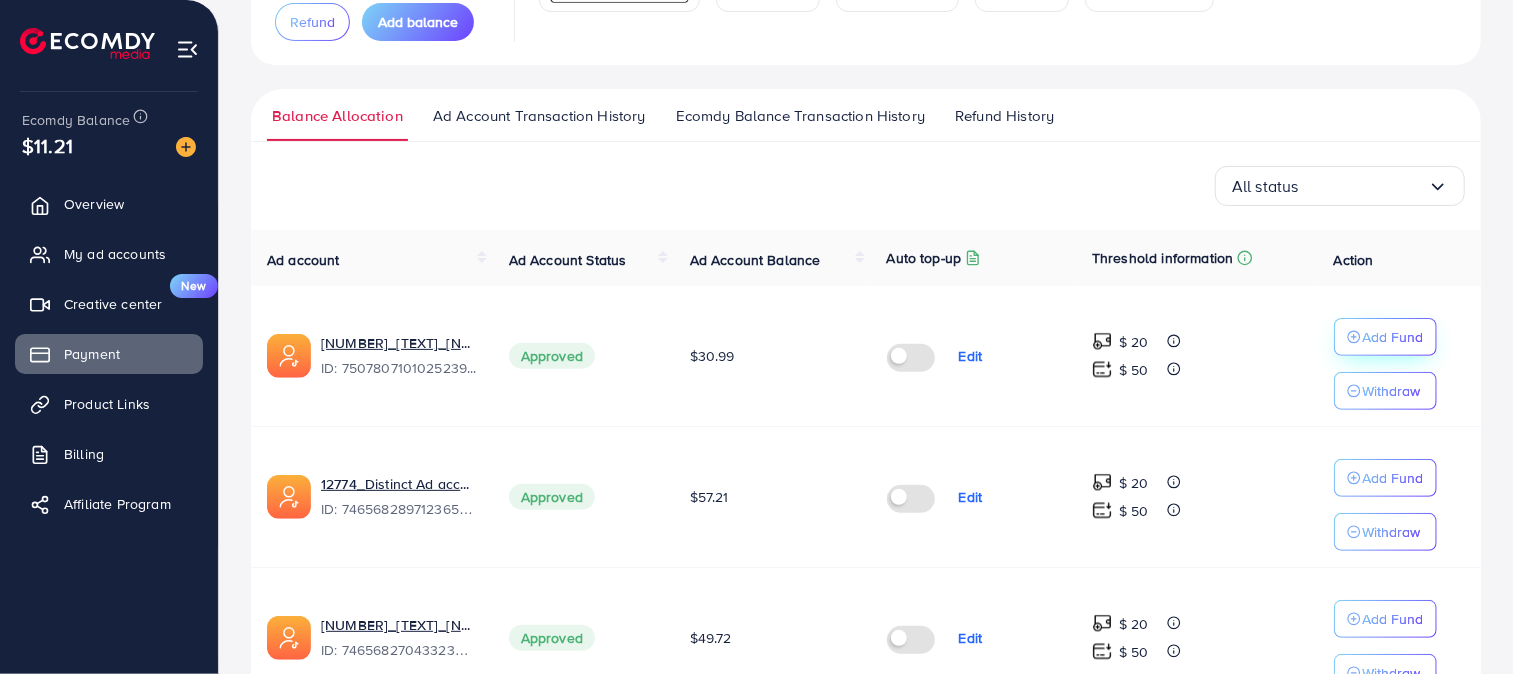 click on "Add Fund" at bounding box center [1393, 337] 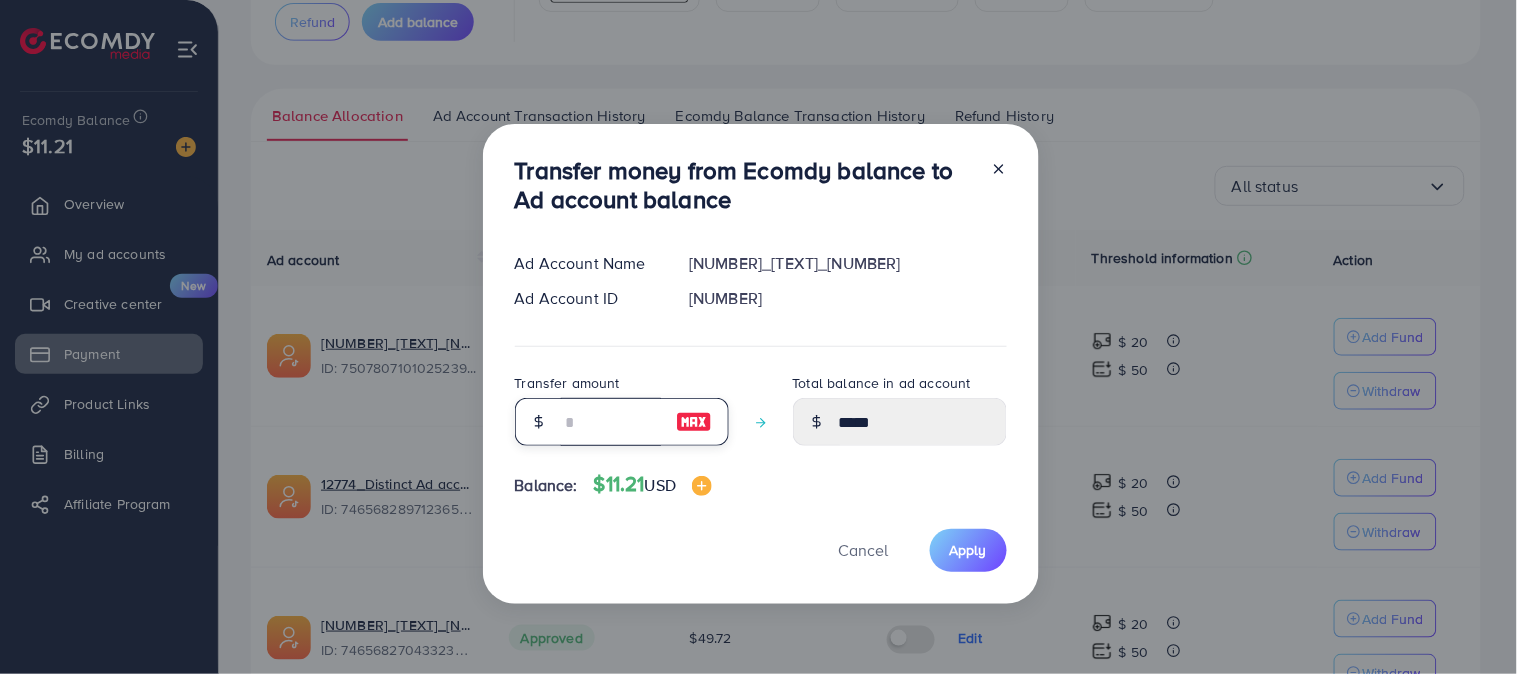 click at bounding box center (611, 422) 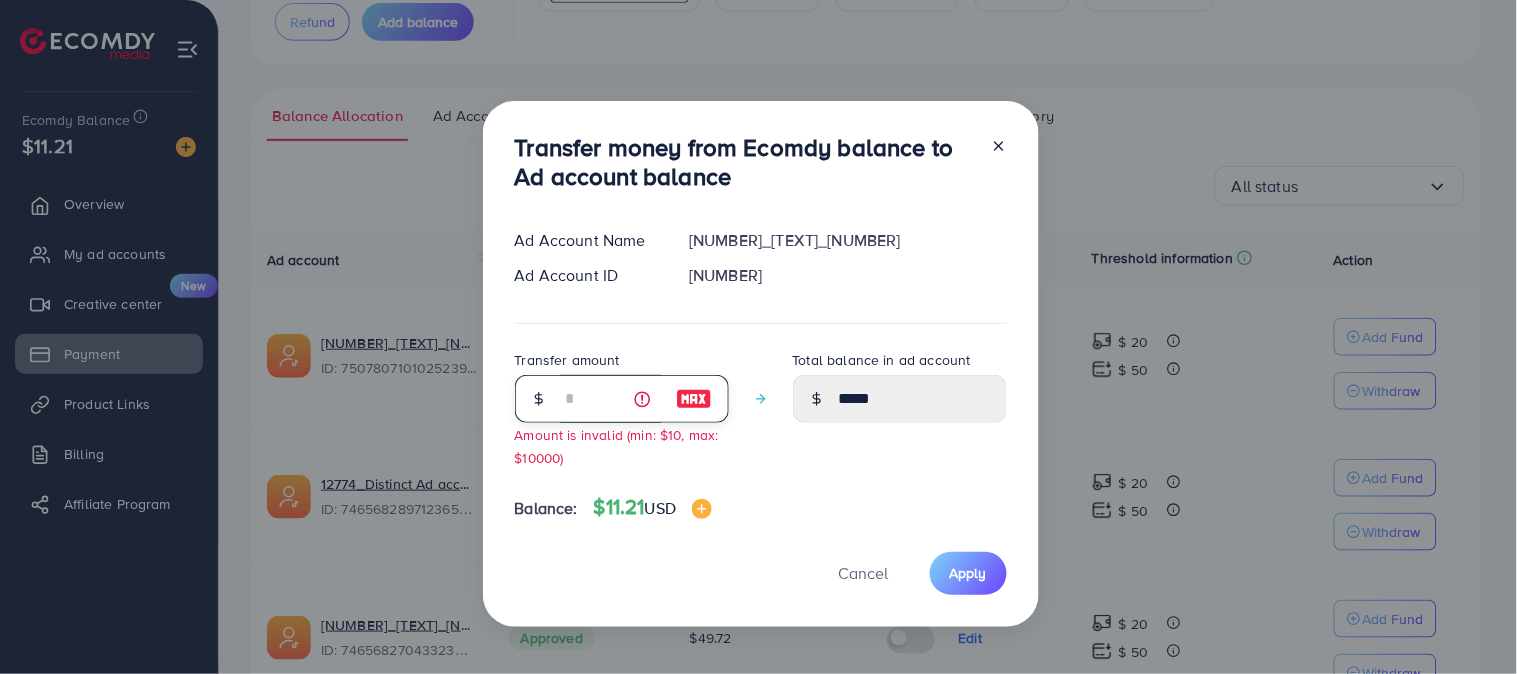 type on "*****" 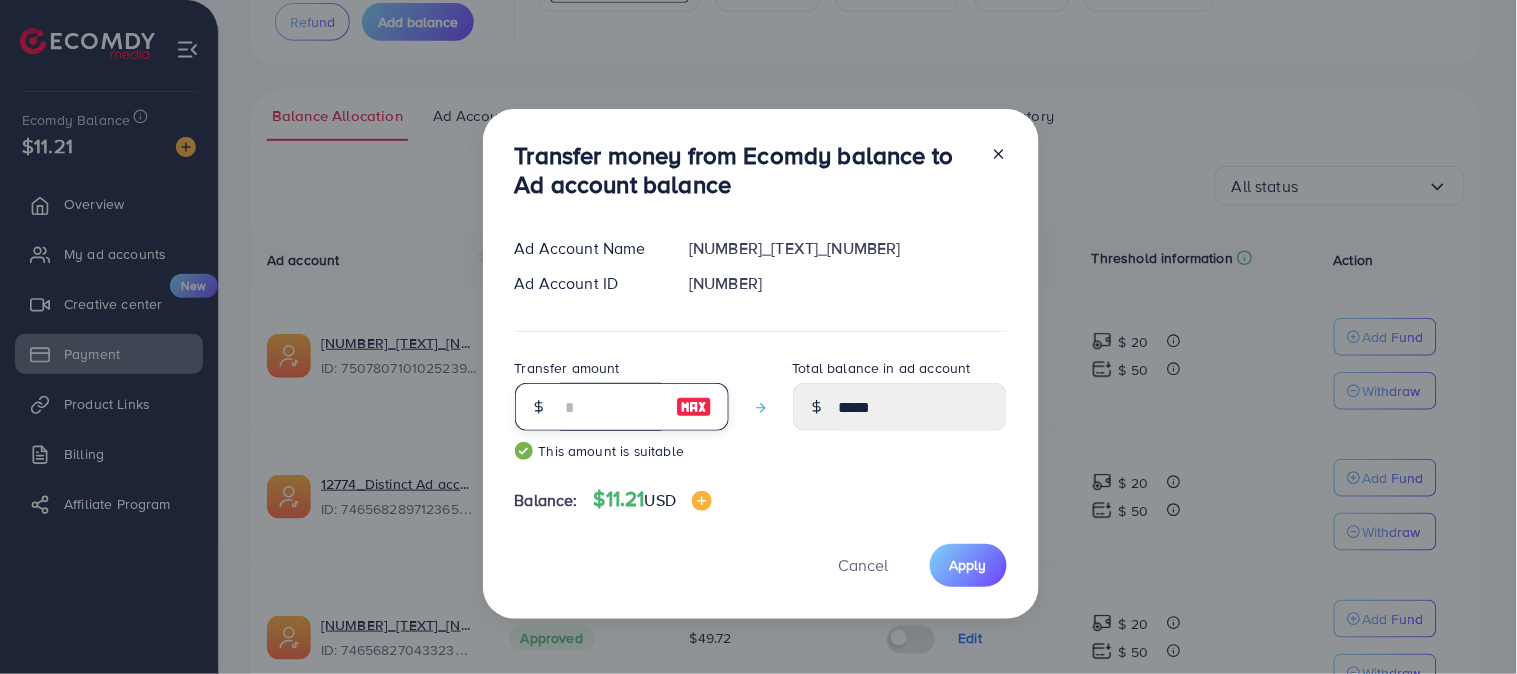 type on "*****" 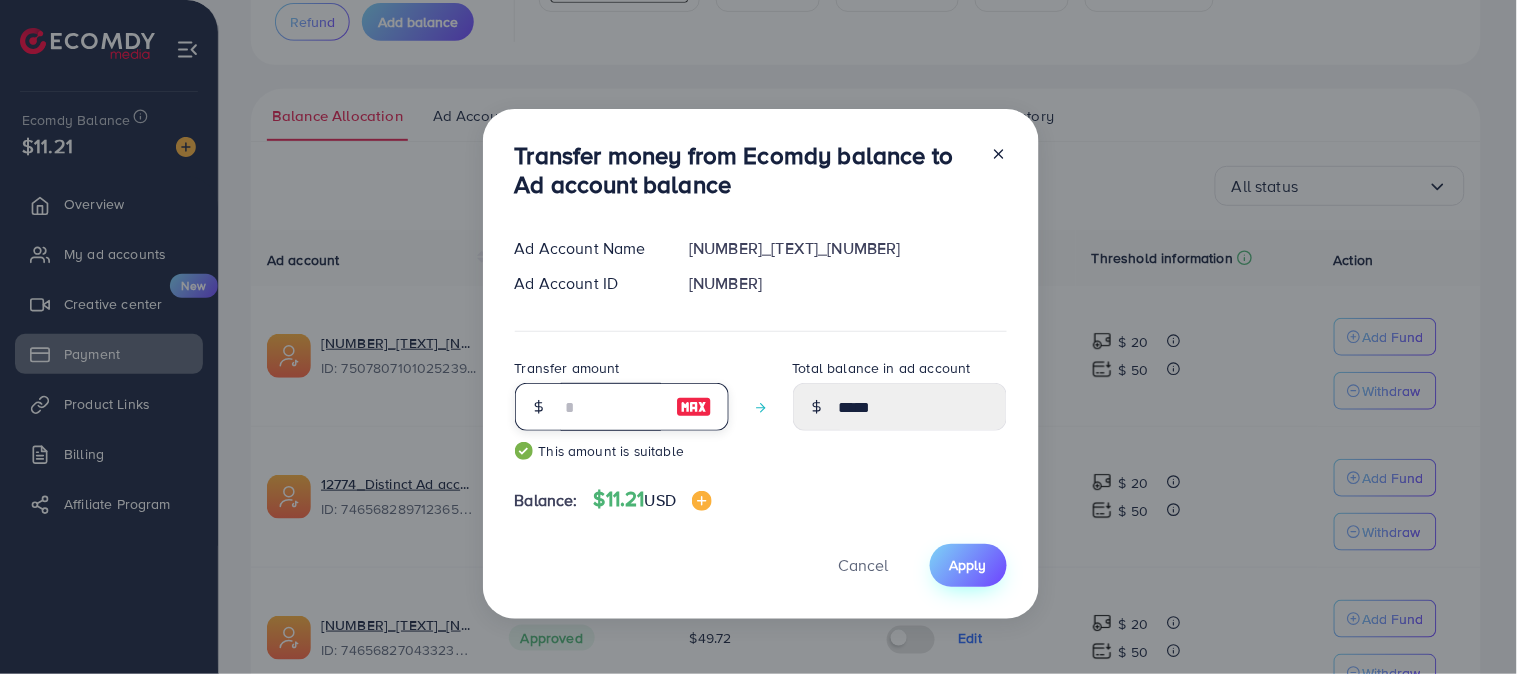 type on "**" 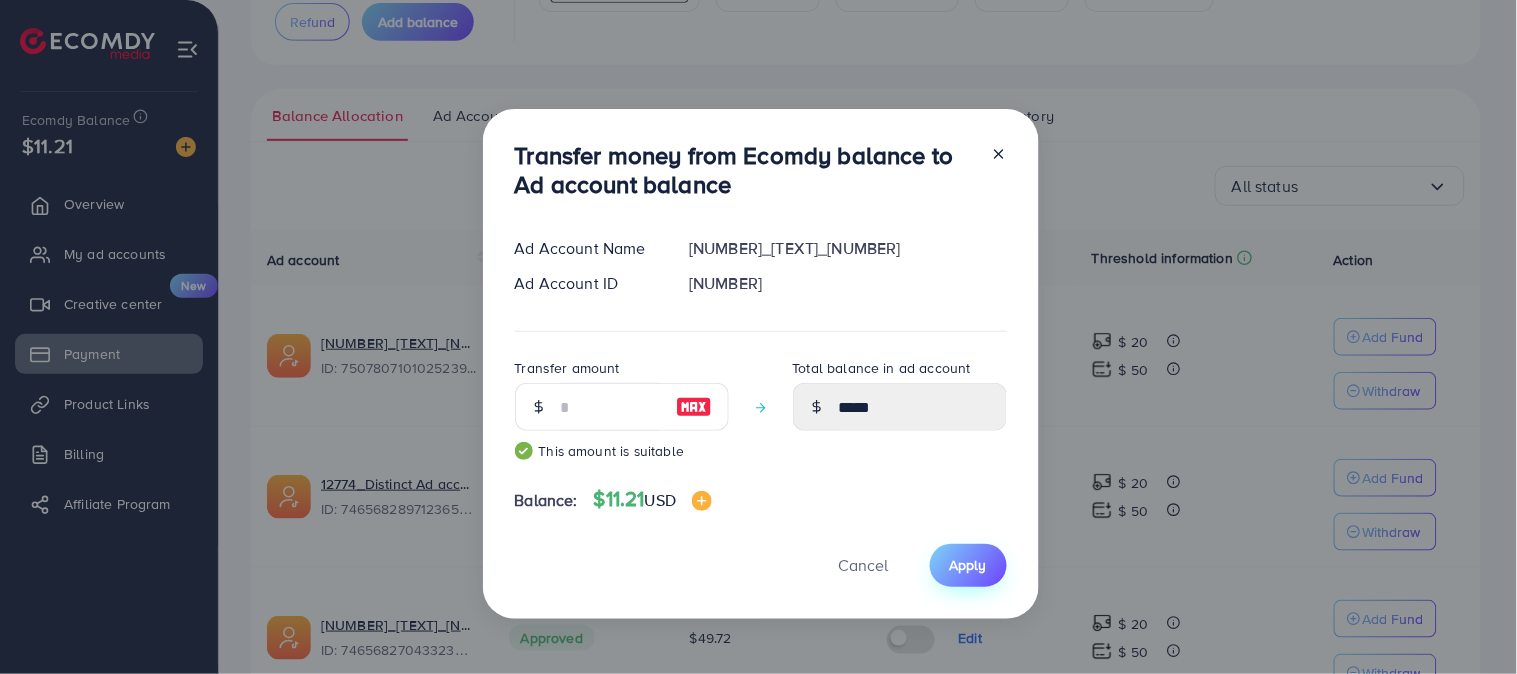 click on "Apply" at bounding box center [968, 565] 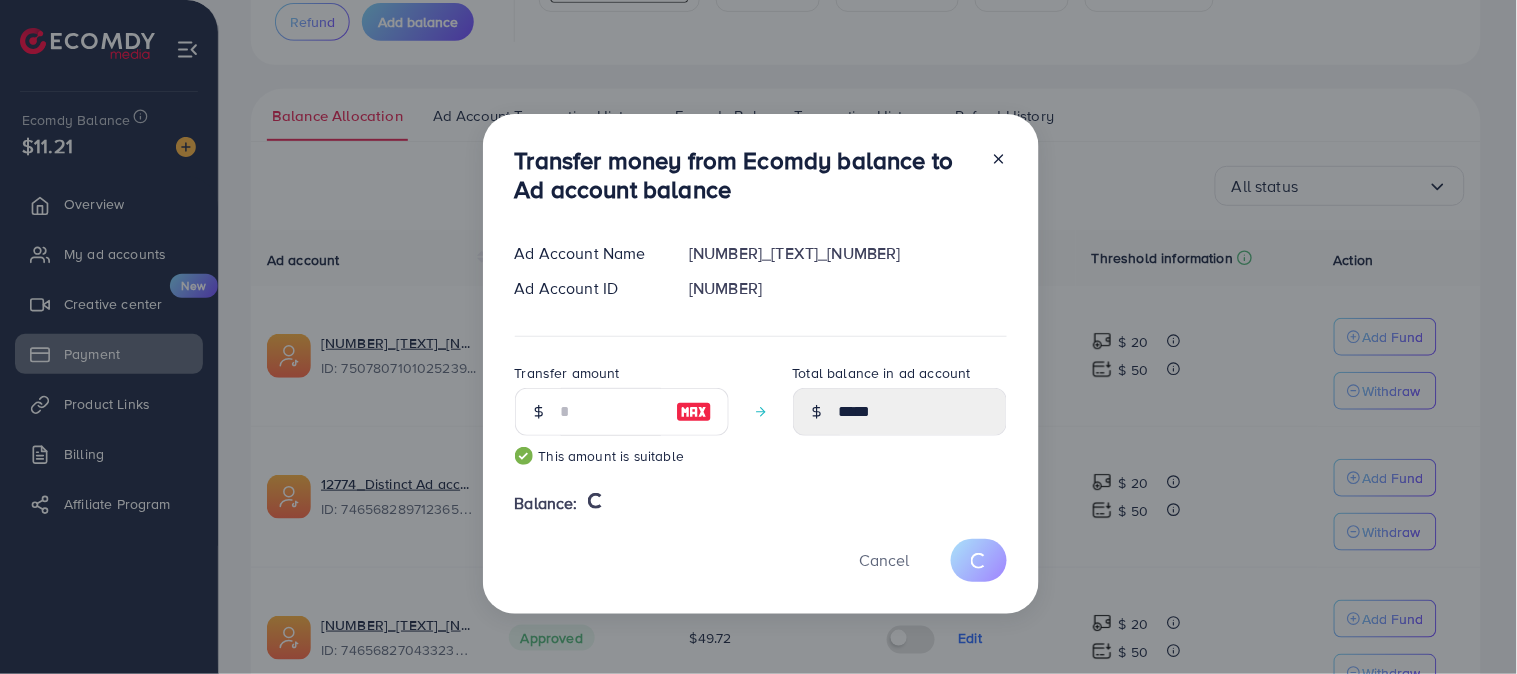 type 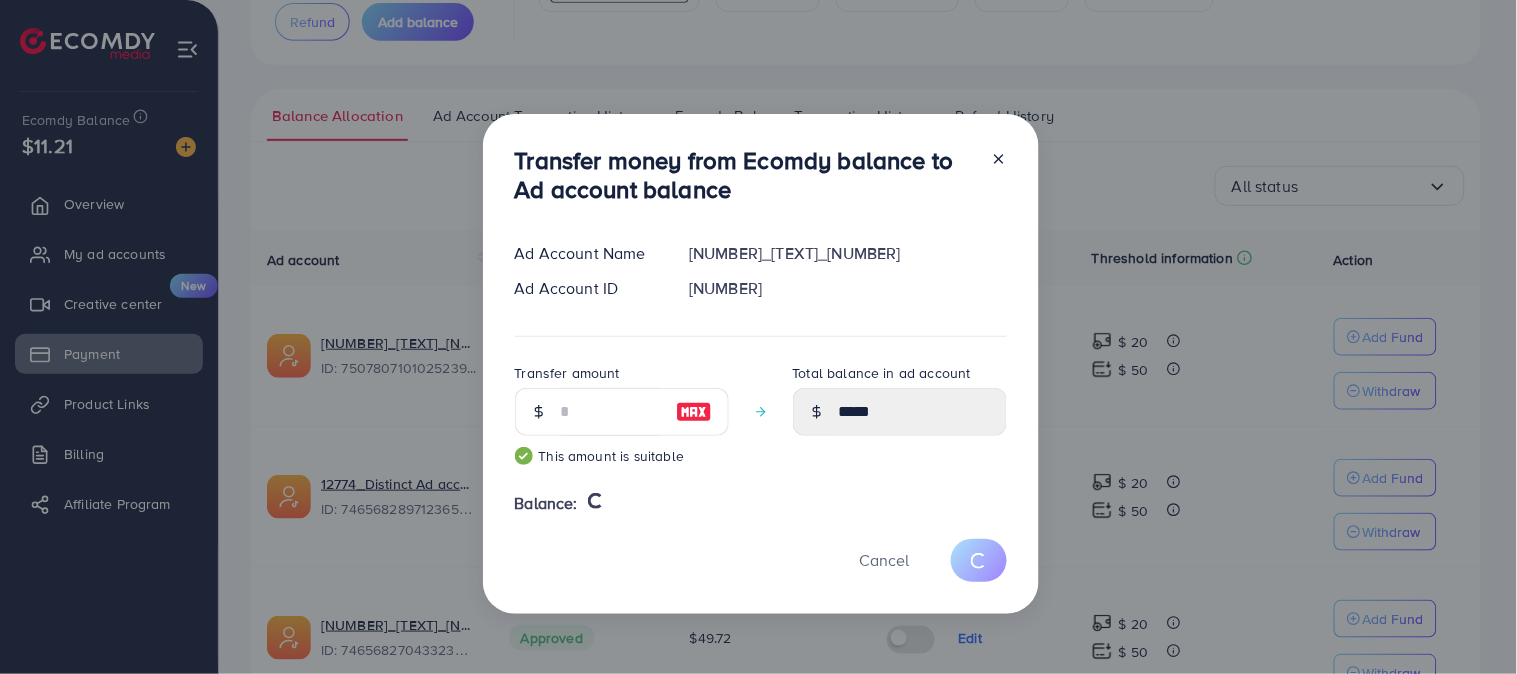 type on "*****" 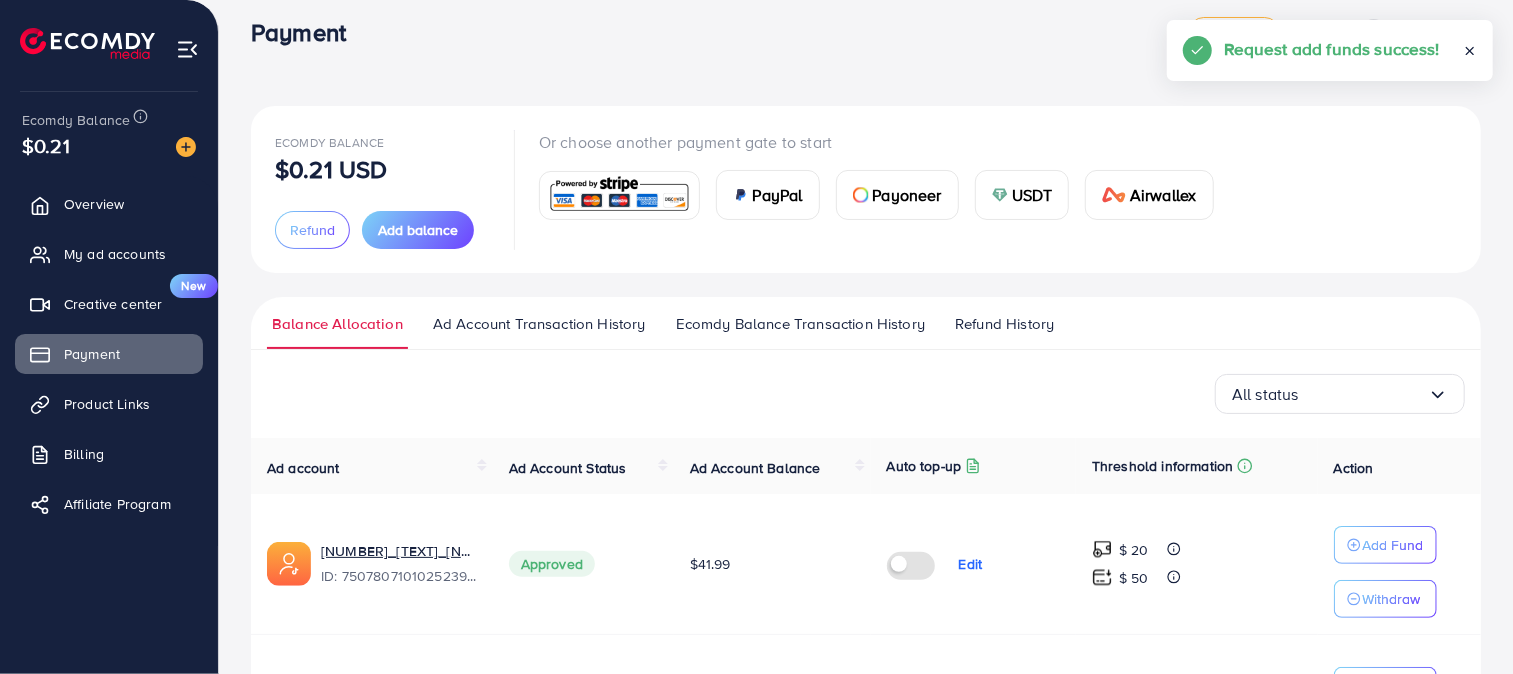 scroll, scrollTop: 0, scrollLeft: 0, axis: both 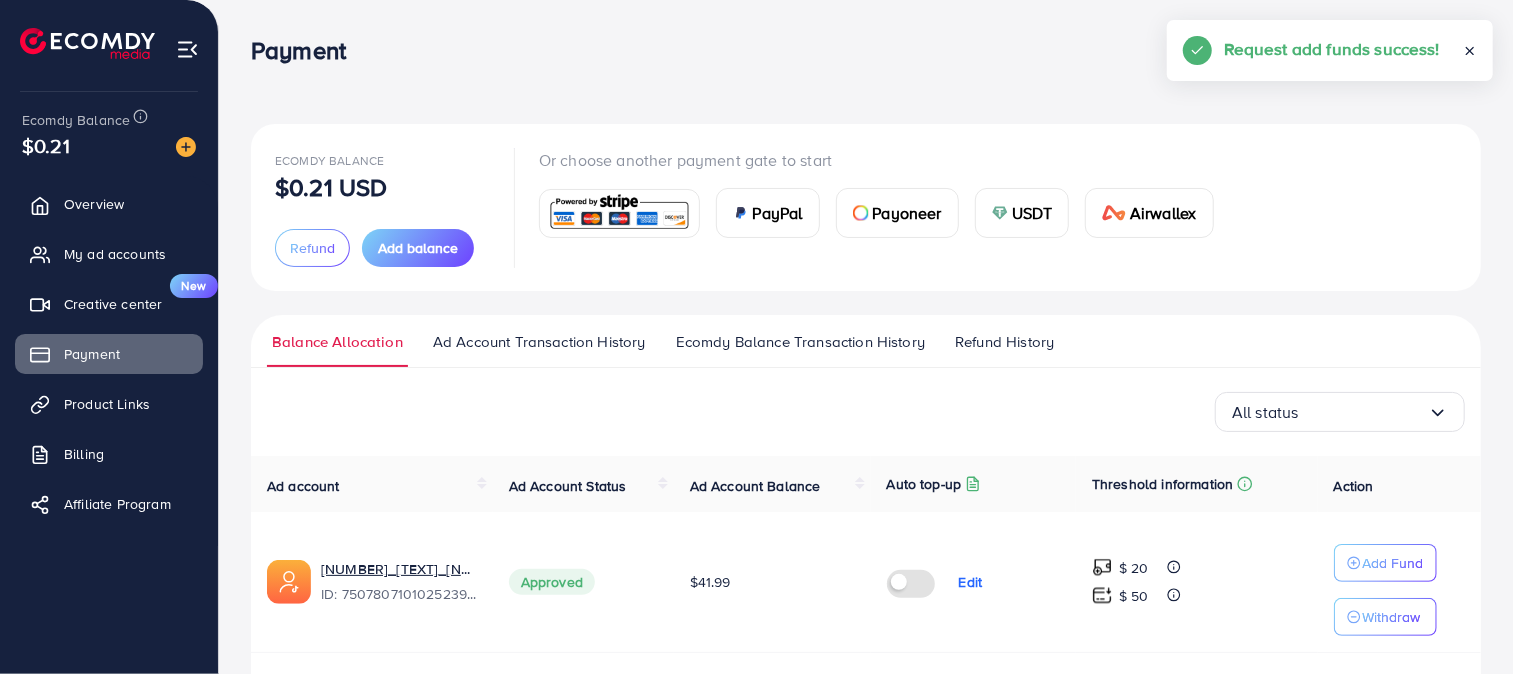 click on "USDT" at bounding box center [1022, 213] 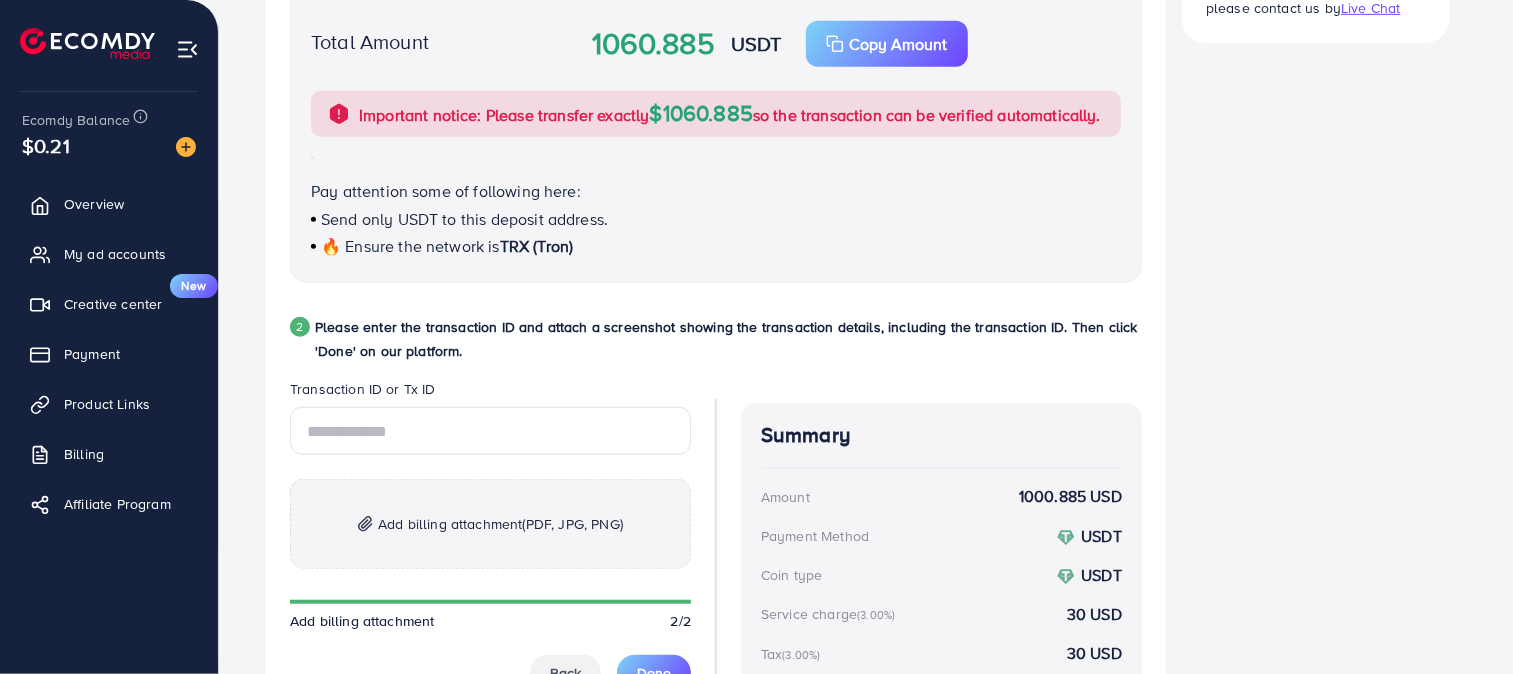scroll, scrollTop: 778, scrollLeft: 0, axis: vertical 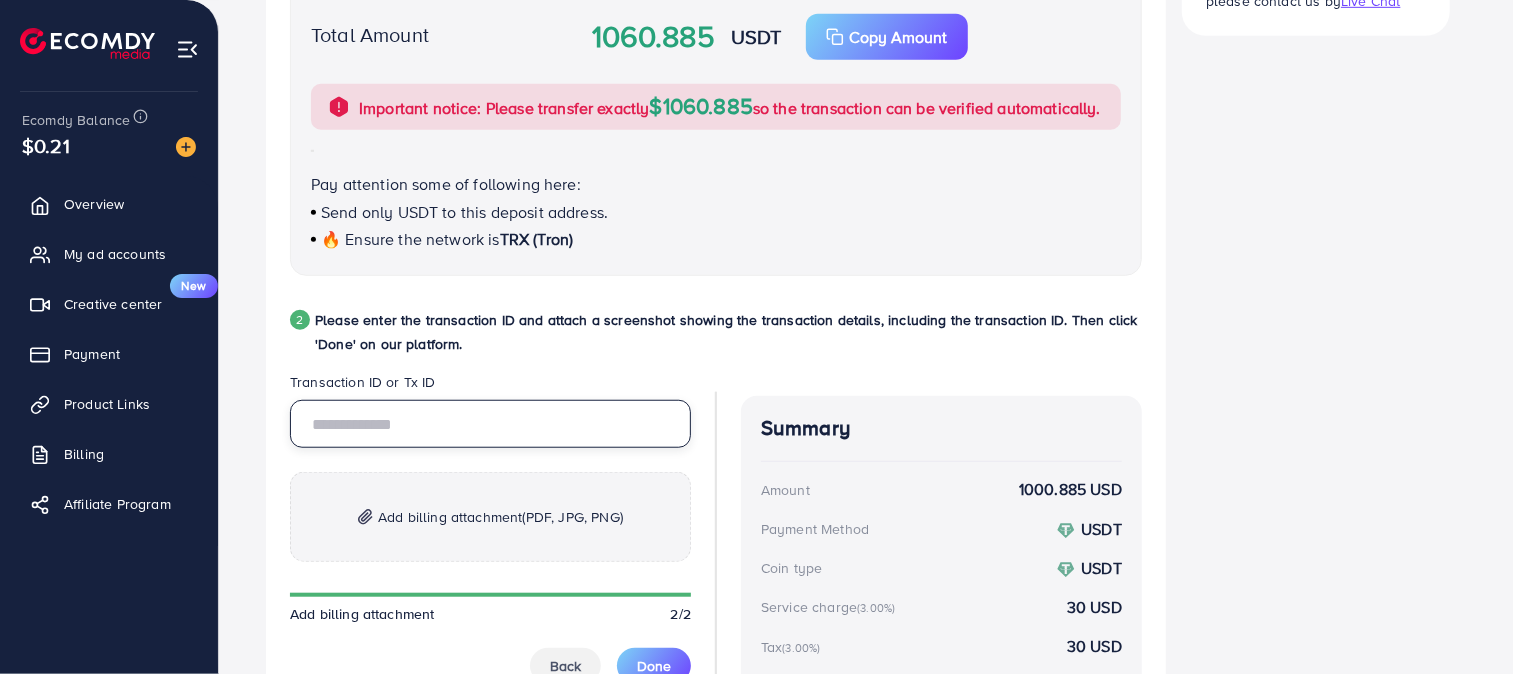 click at bounding box center (490, 424) 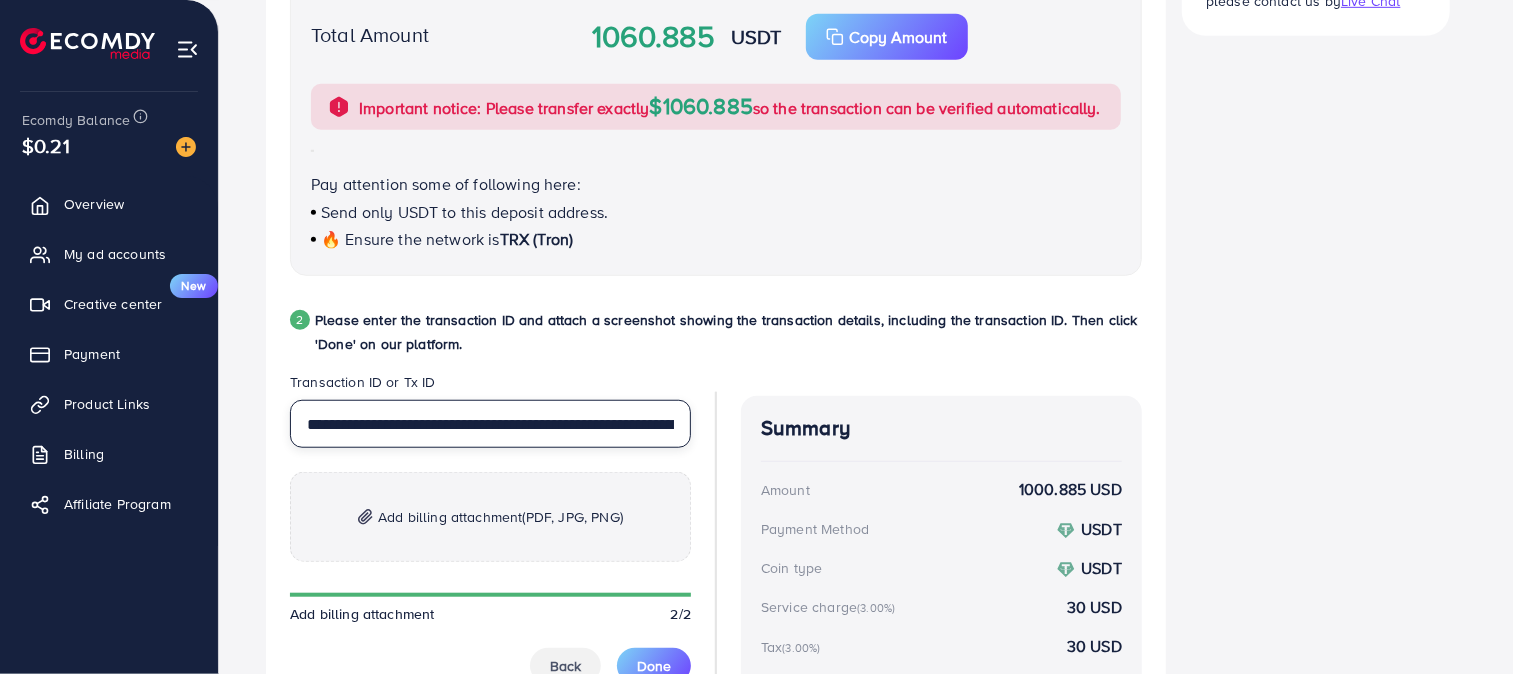 scroll, scrollTop: 0, scrollLeft: 174, axis: horizontal 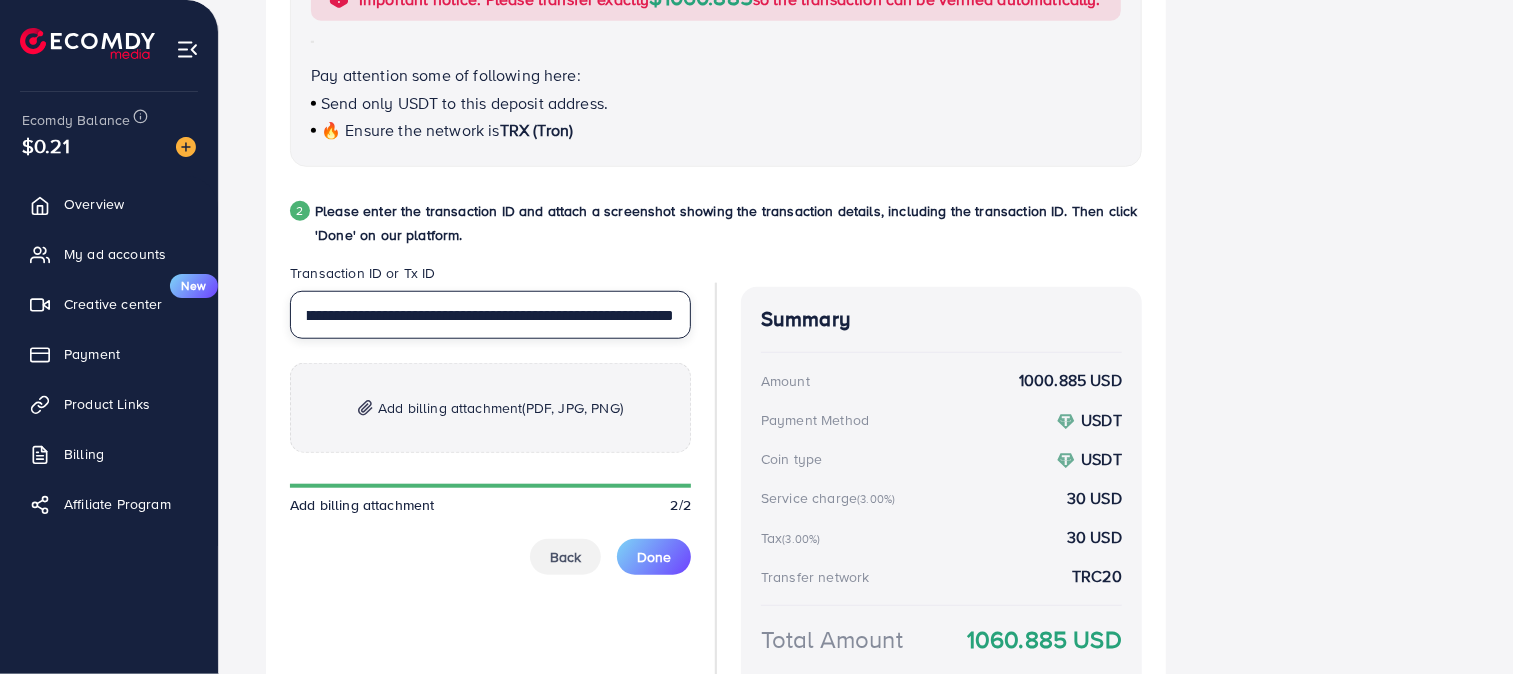 type on "**********" 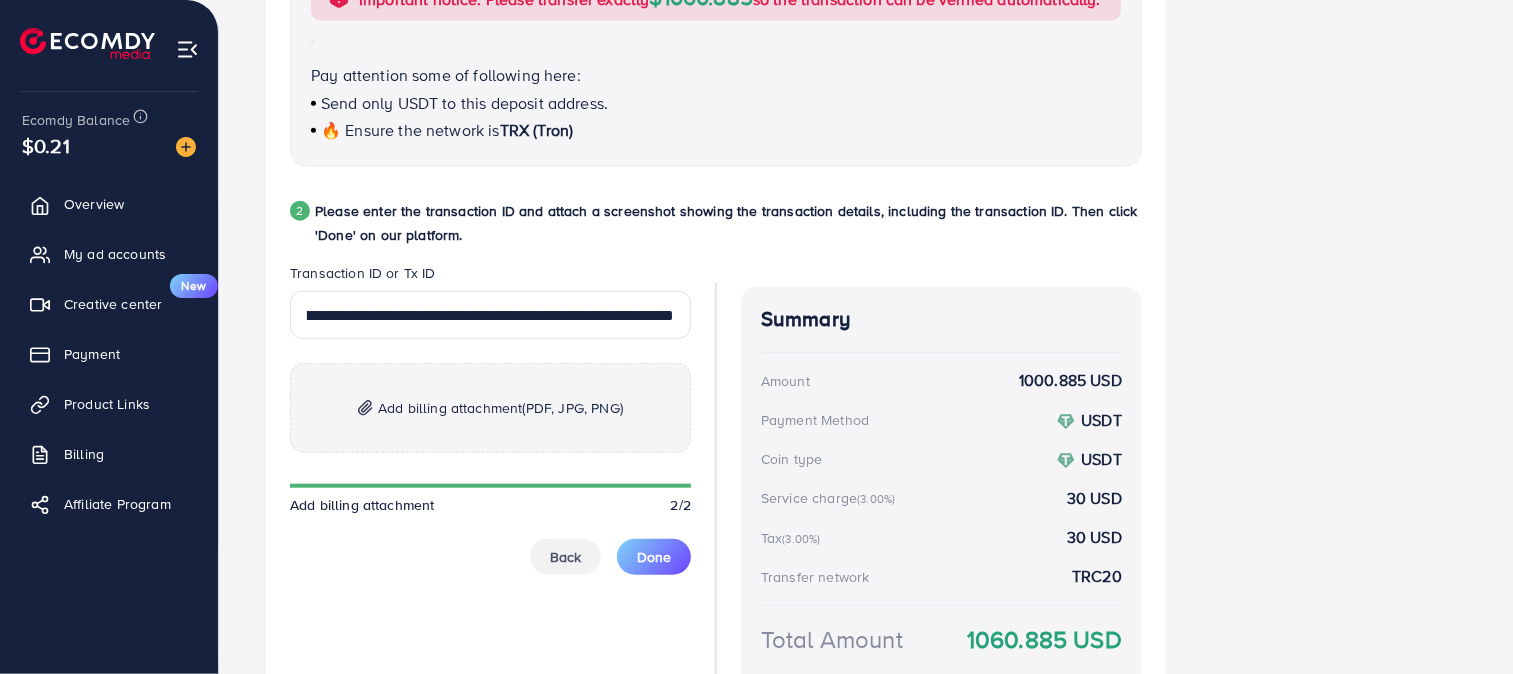 scroll, scrollTop: 0, scrollLeft: 0, axis: both 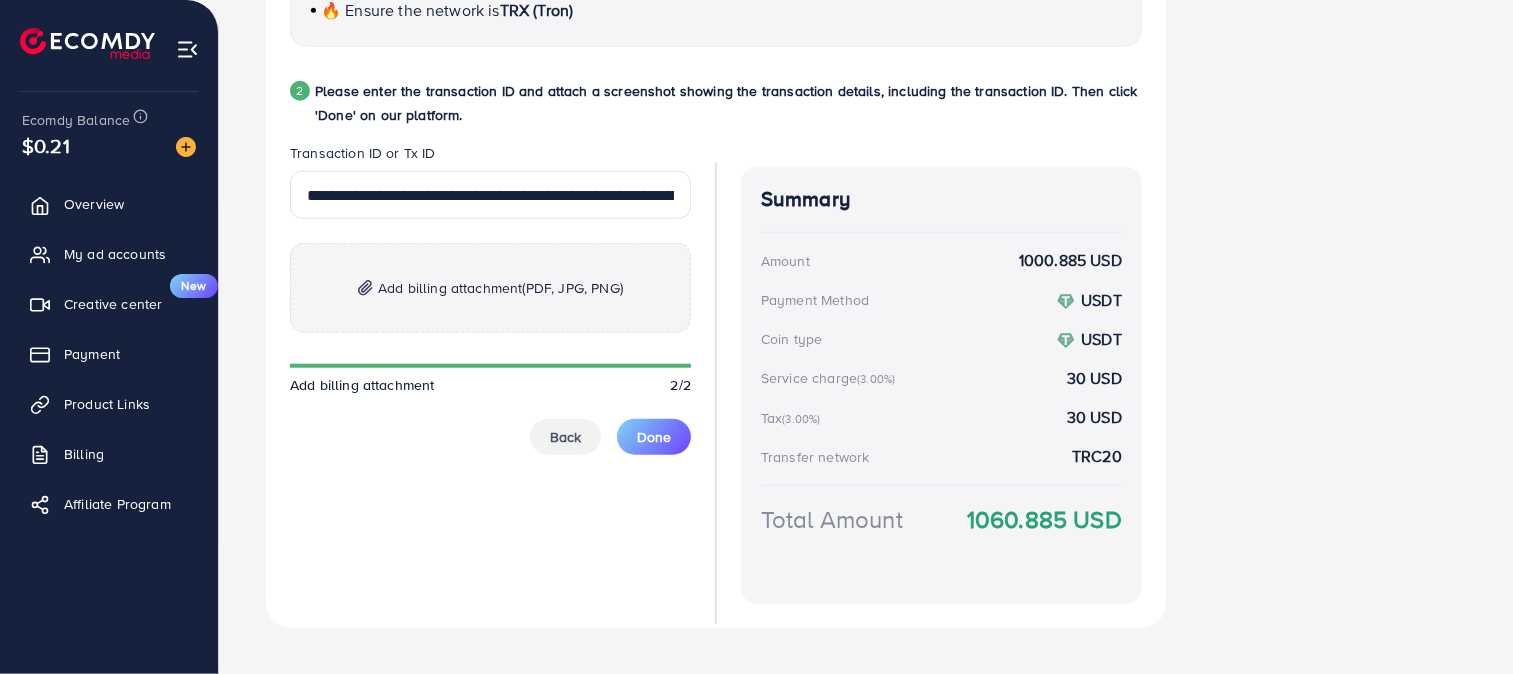 click on "Add billing attachment  (PDF, JPG, PNG)" at bounding box center (490, 288) 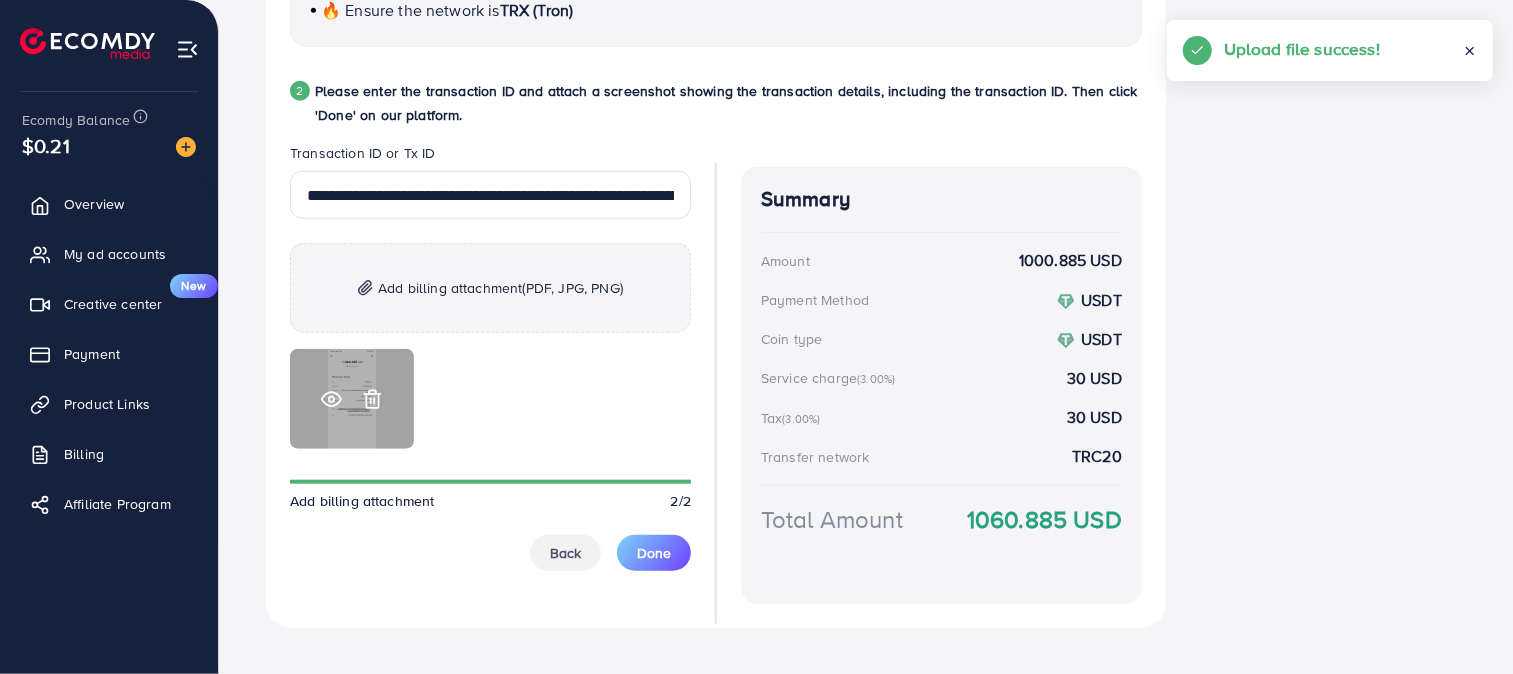 click 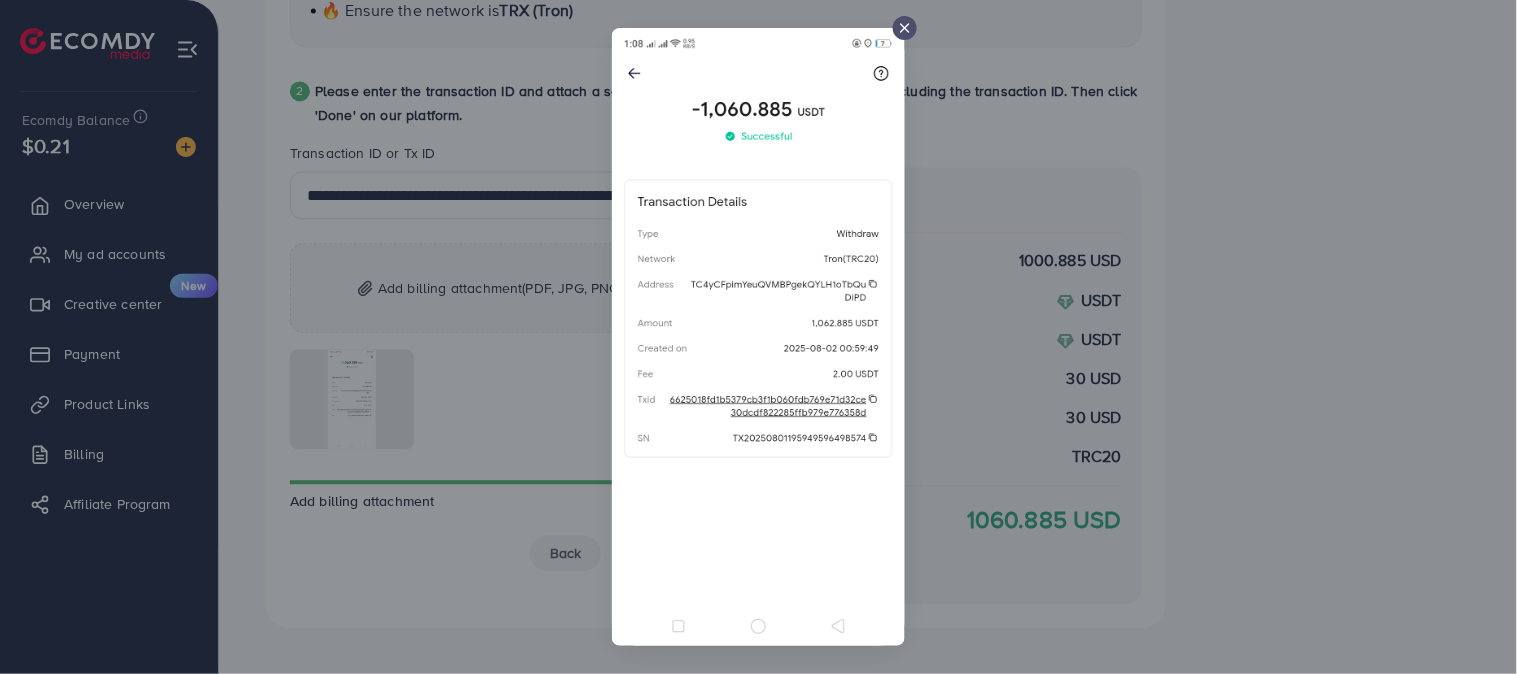 click at bounding box center [758, 337] 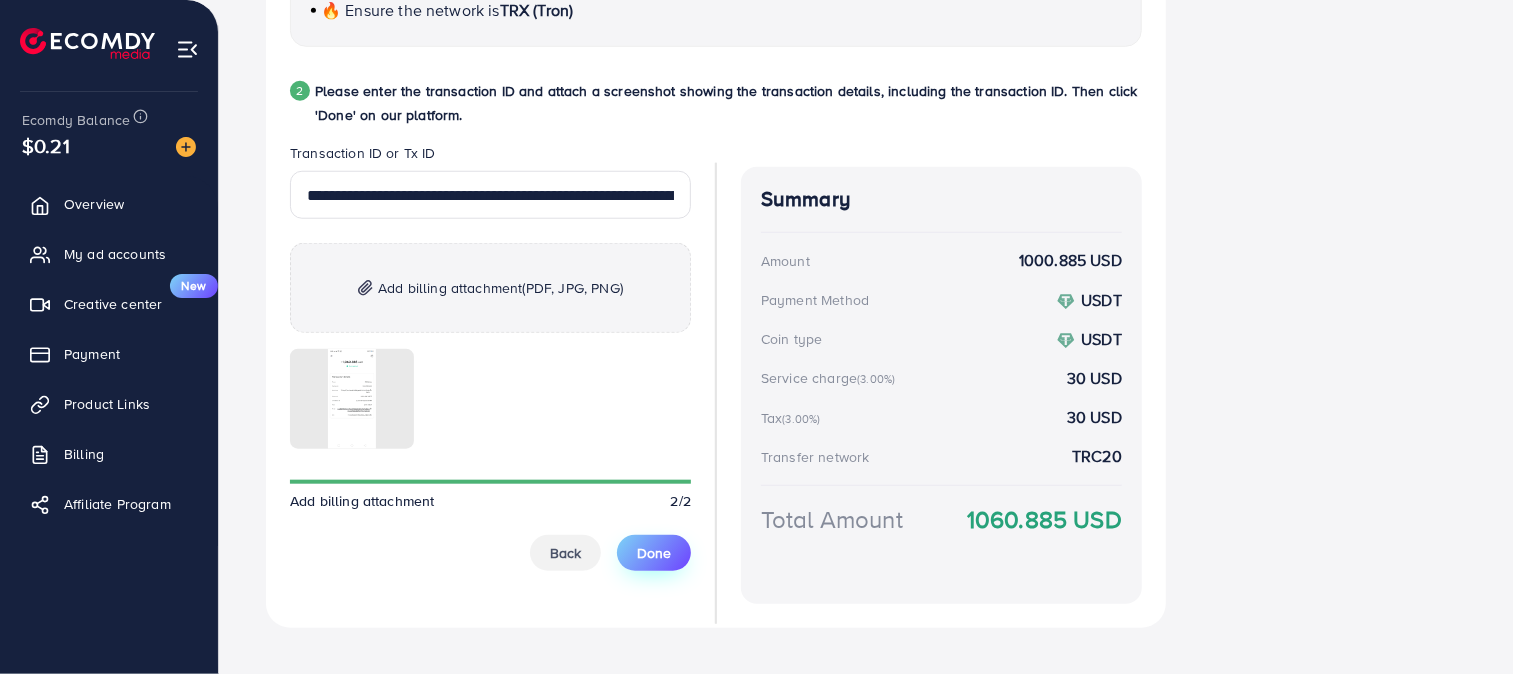 click on "Done" at bounding box center [654, 553] 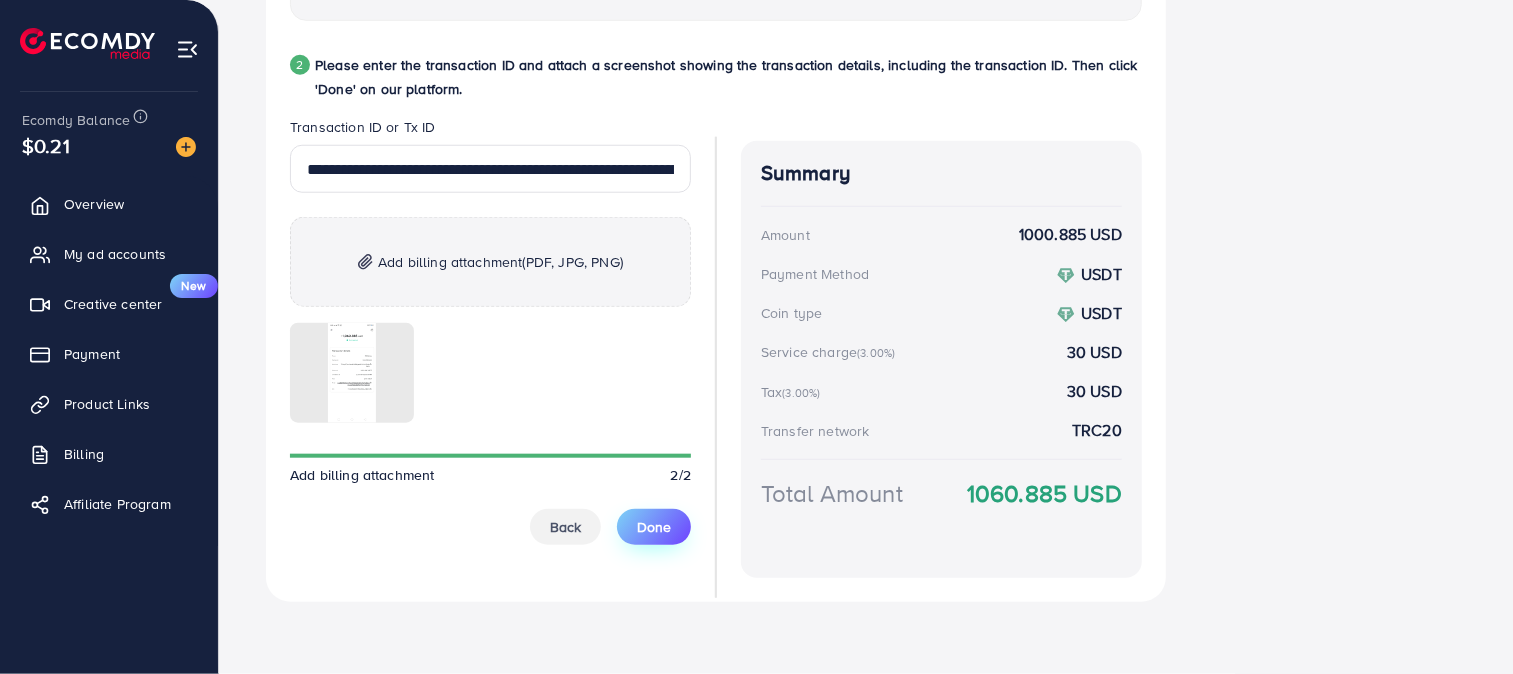 scroll, scrollTop: 1034, scrollLeft: 0, axis: vertical 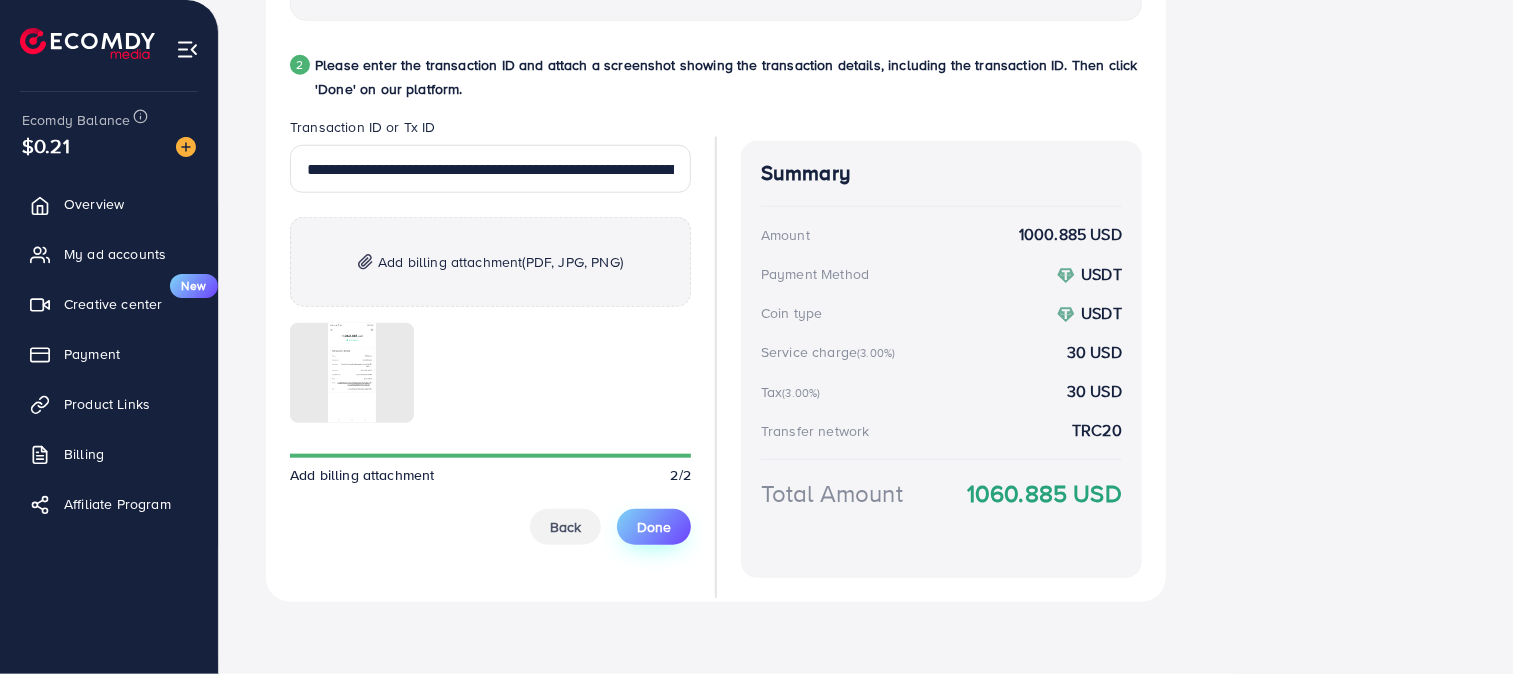 click on "Done" at bounding box center (654, 527) 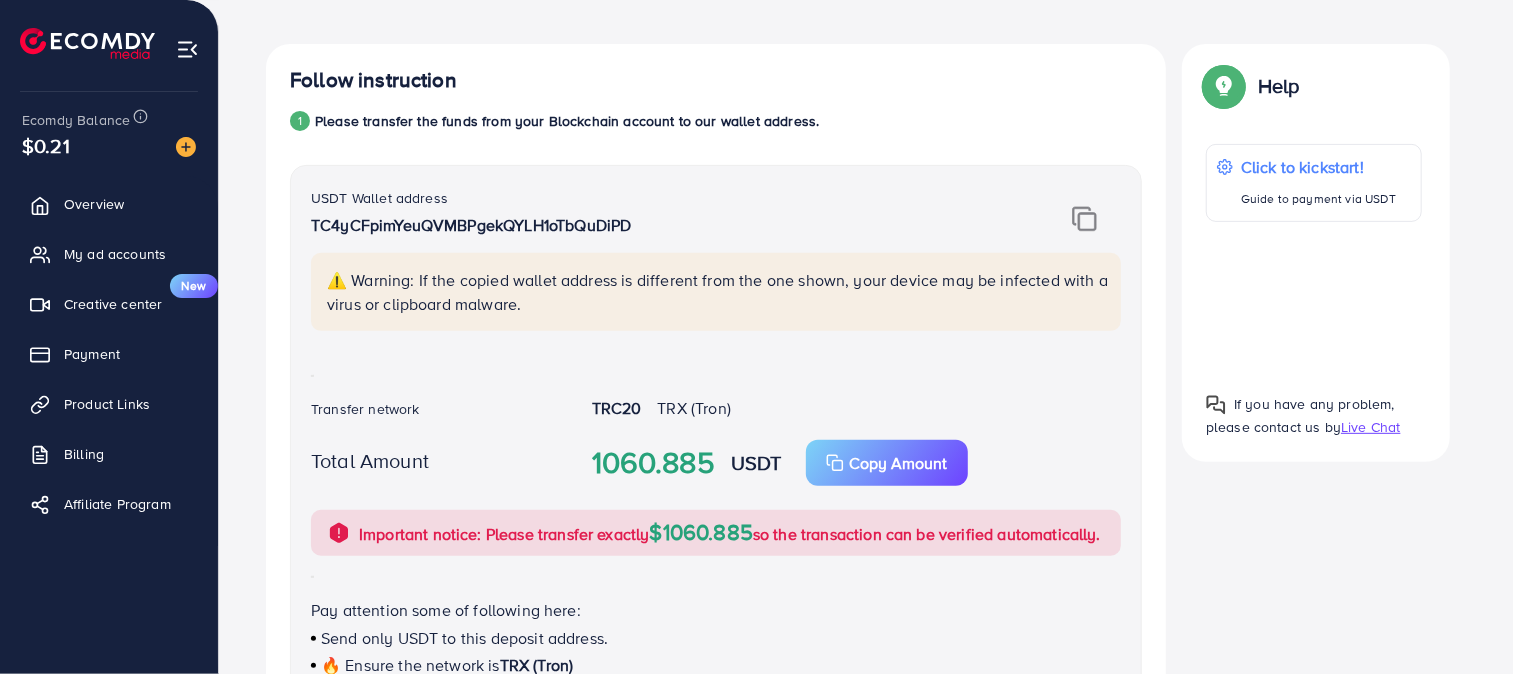 scroll, scrollTop: 351, scrollLeft: 0, axis: vertical 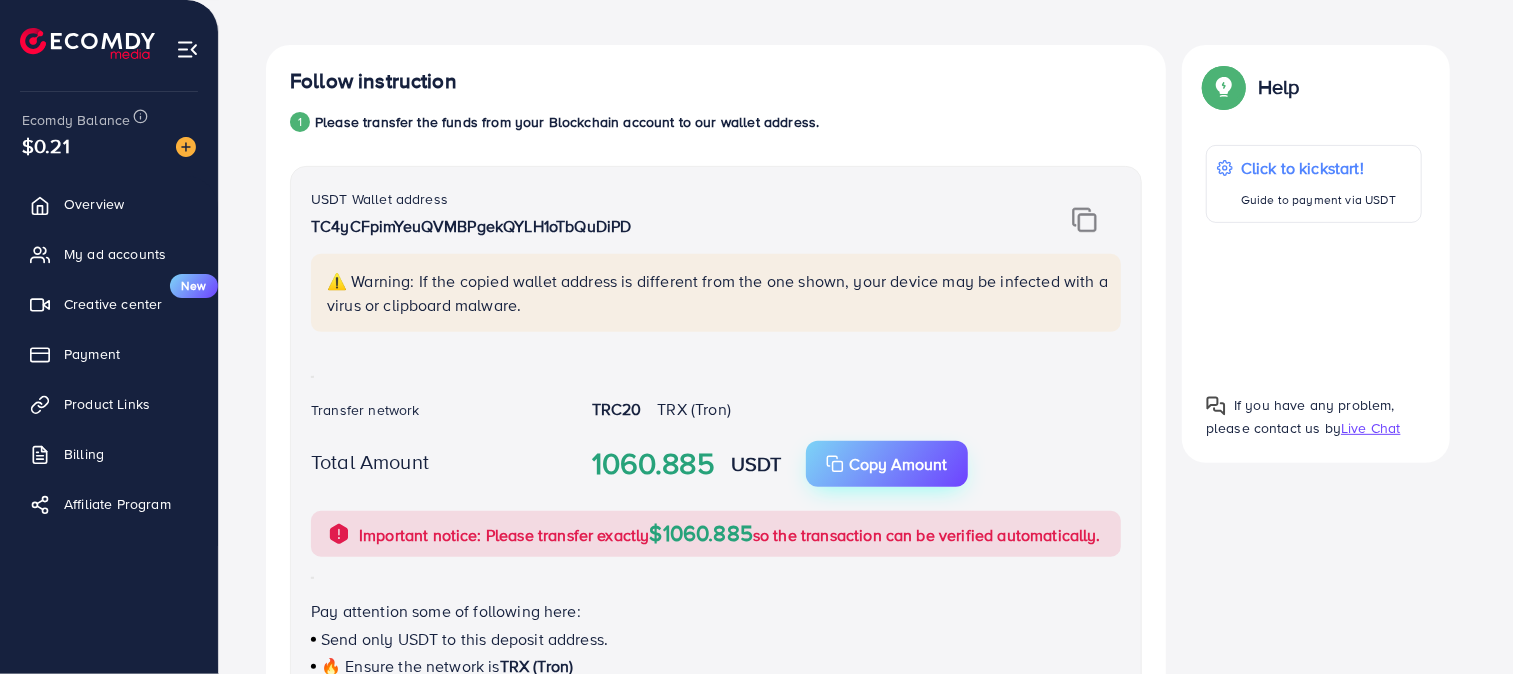 click on "Copy Amount" at bounding box center [887, 464] 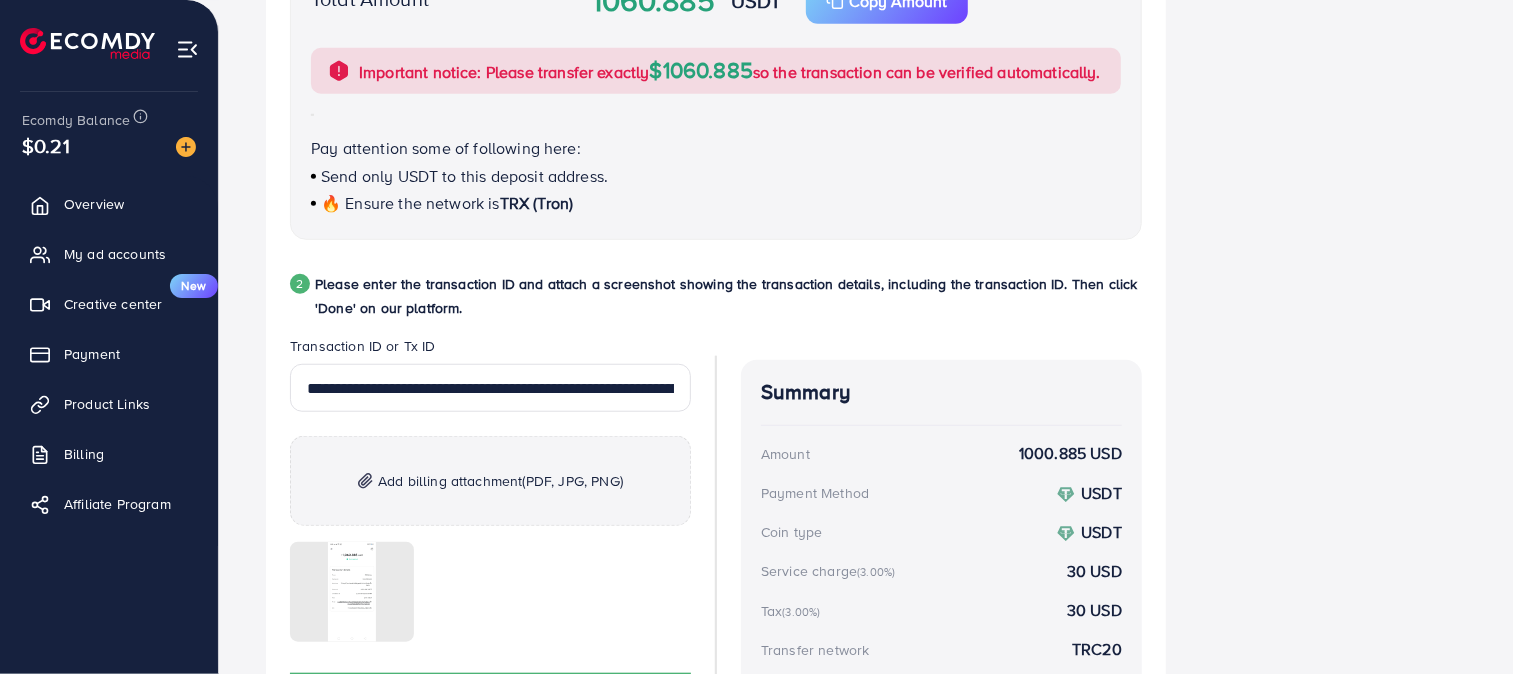 scroll, scrollTop: 861, scrollLeft: 0, axis: vertical 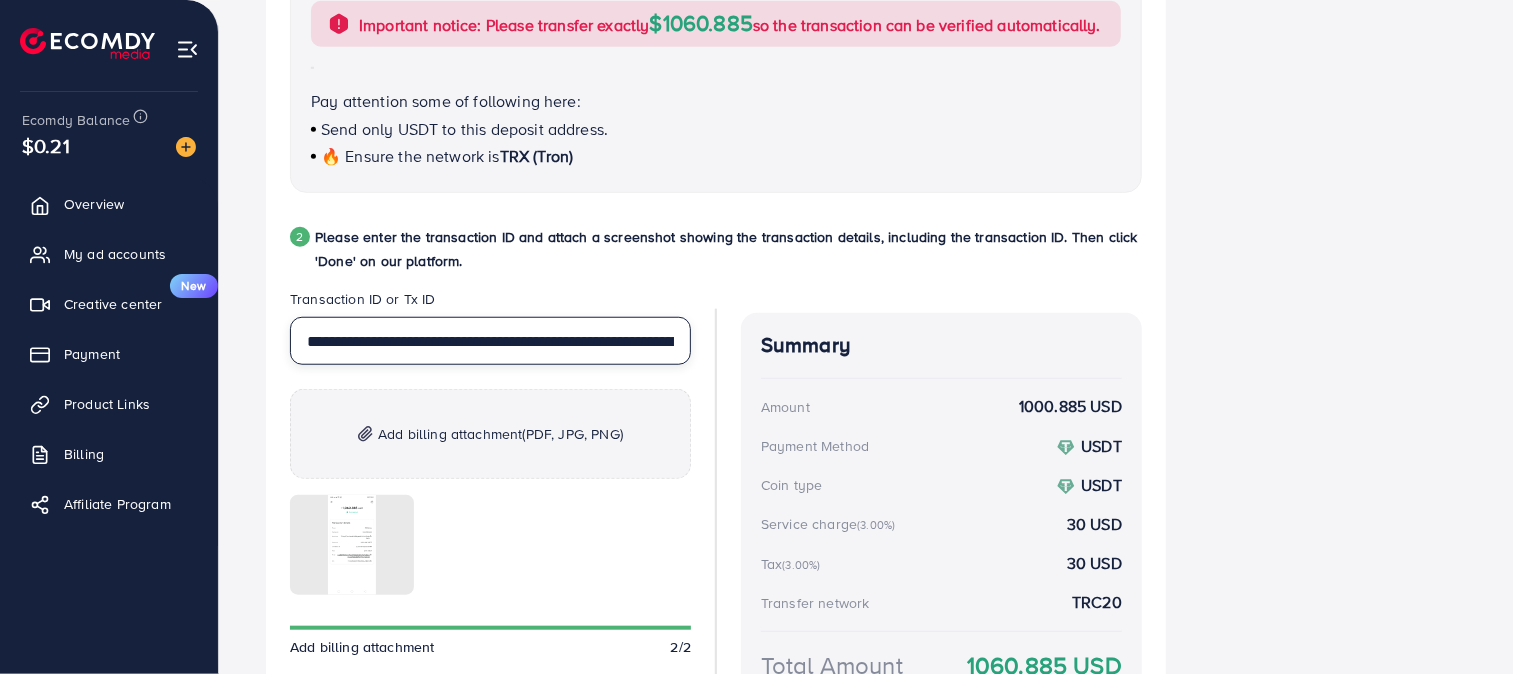 click on "**********" at bounding box center [490, 341] 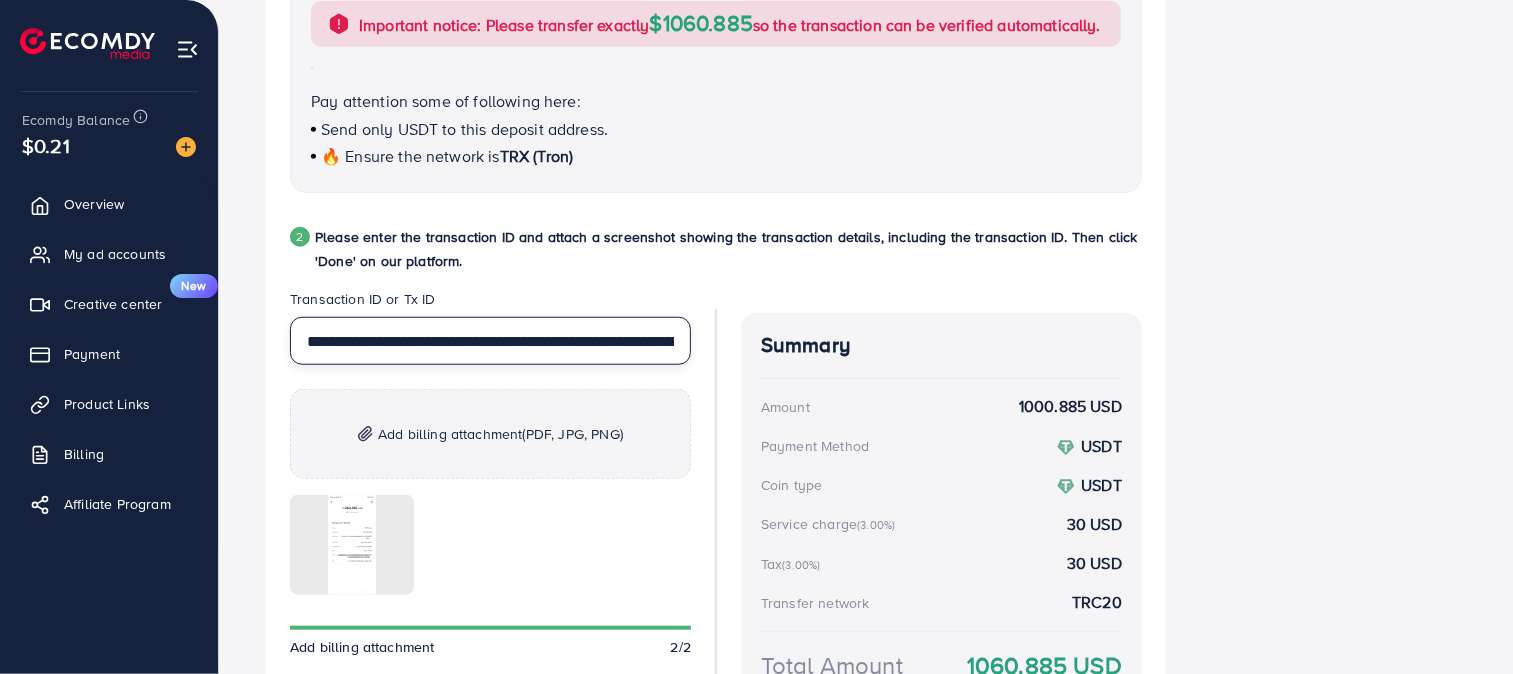 scroll, scrollTop: 0, scrollLeft: 174, axis: horizontal 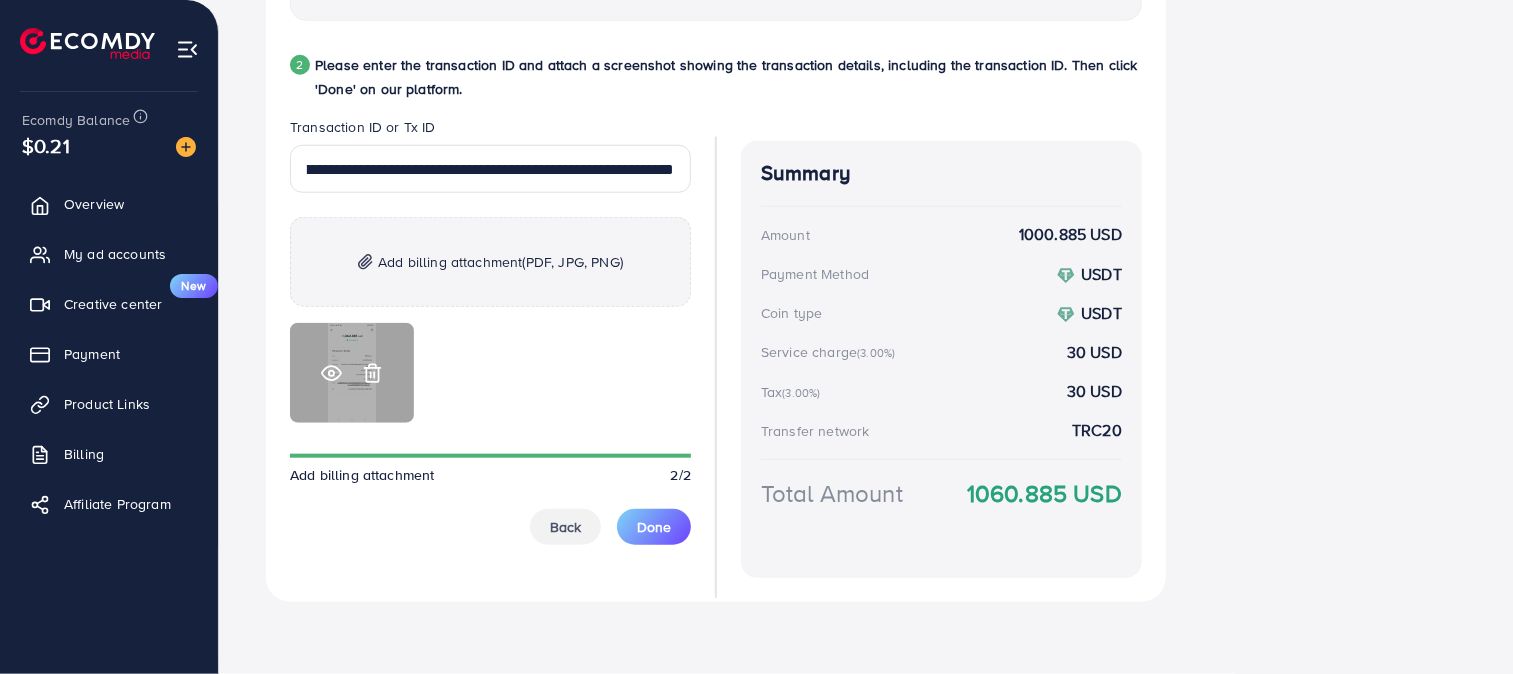 click 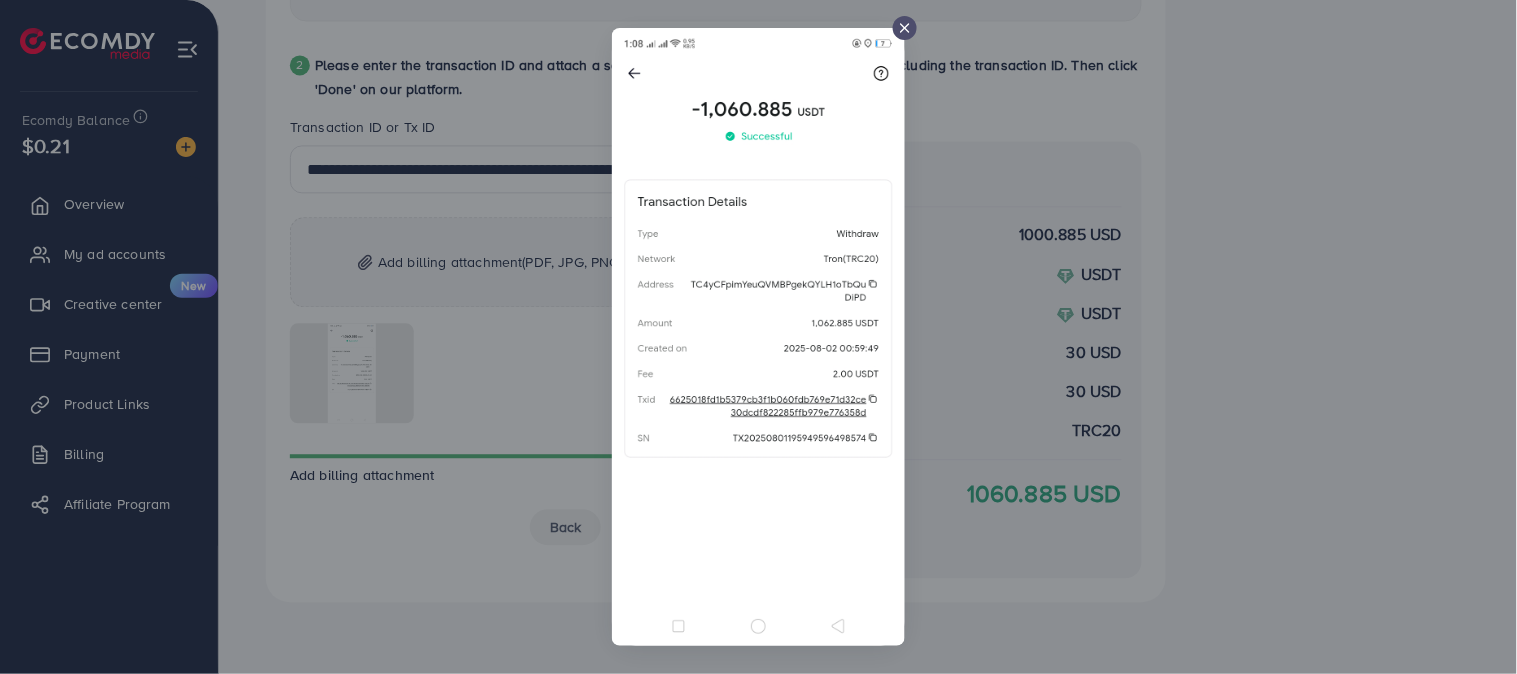 click at bounding box center (758, 337) 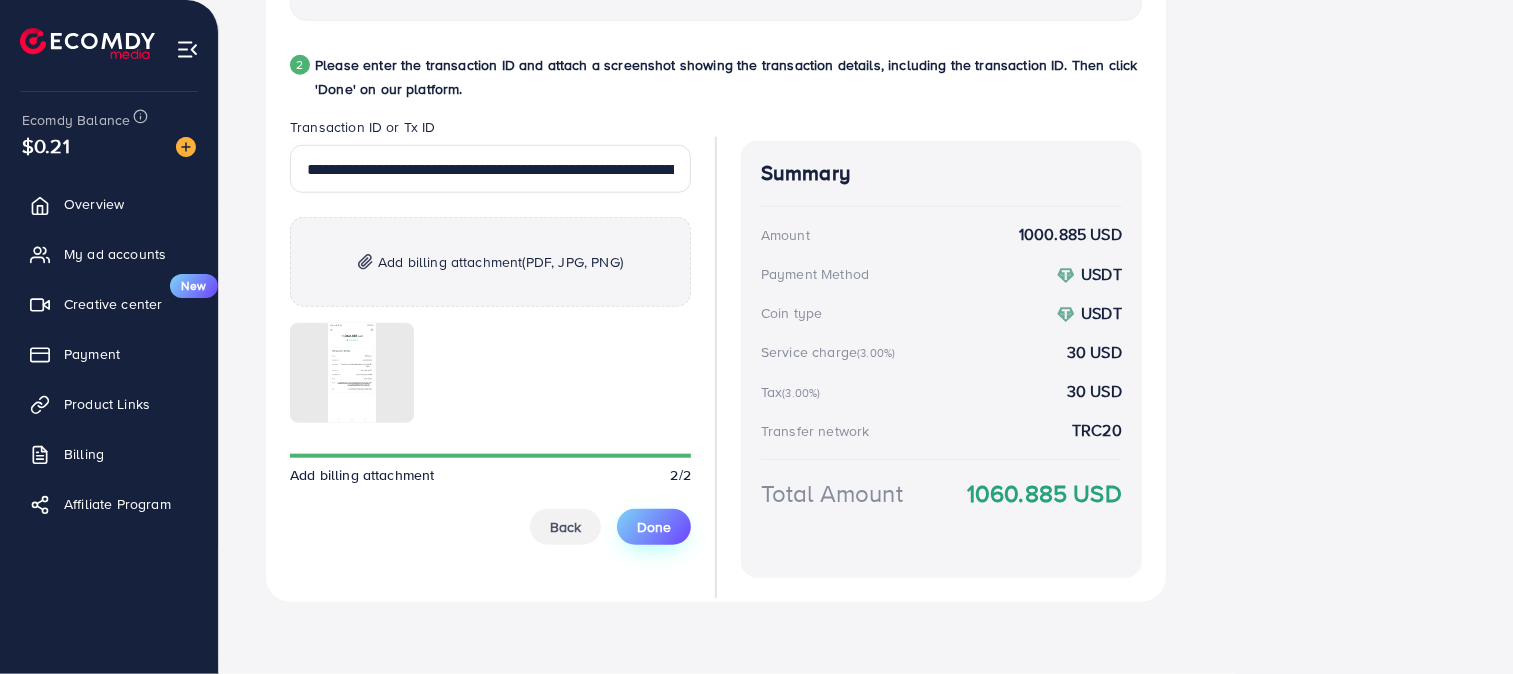 click on "Done" at bounding box center [654, 527] 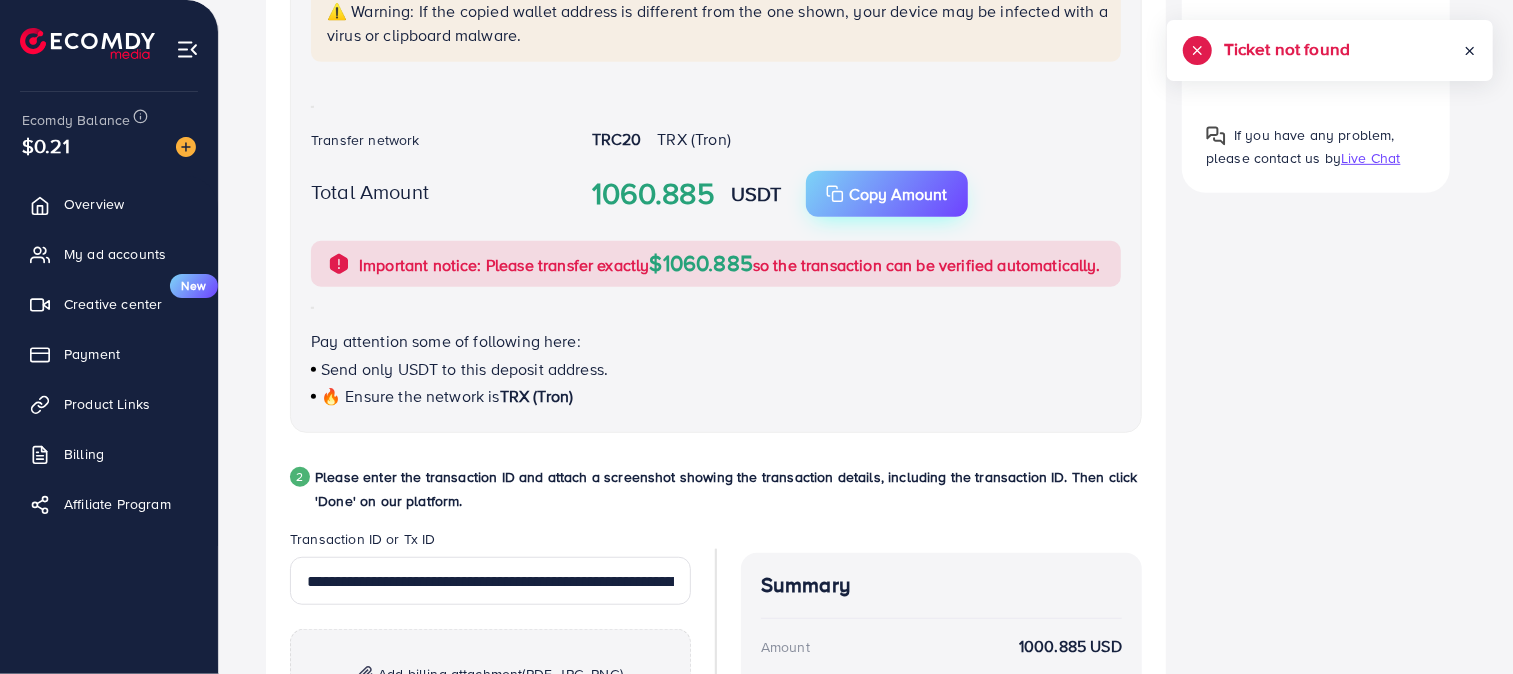 scroll, scrollTop: 612, scrollLeft: 0, axis: vertical 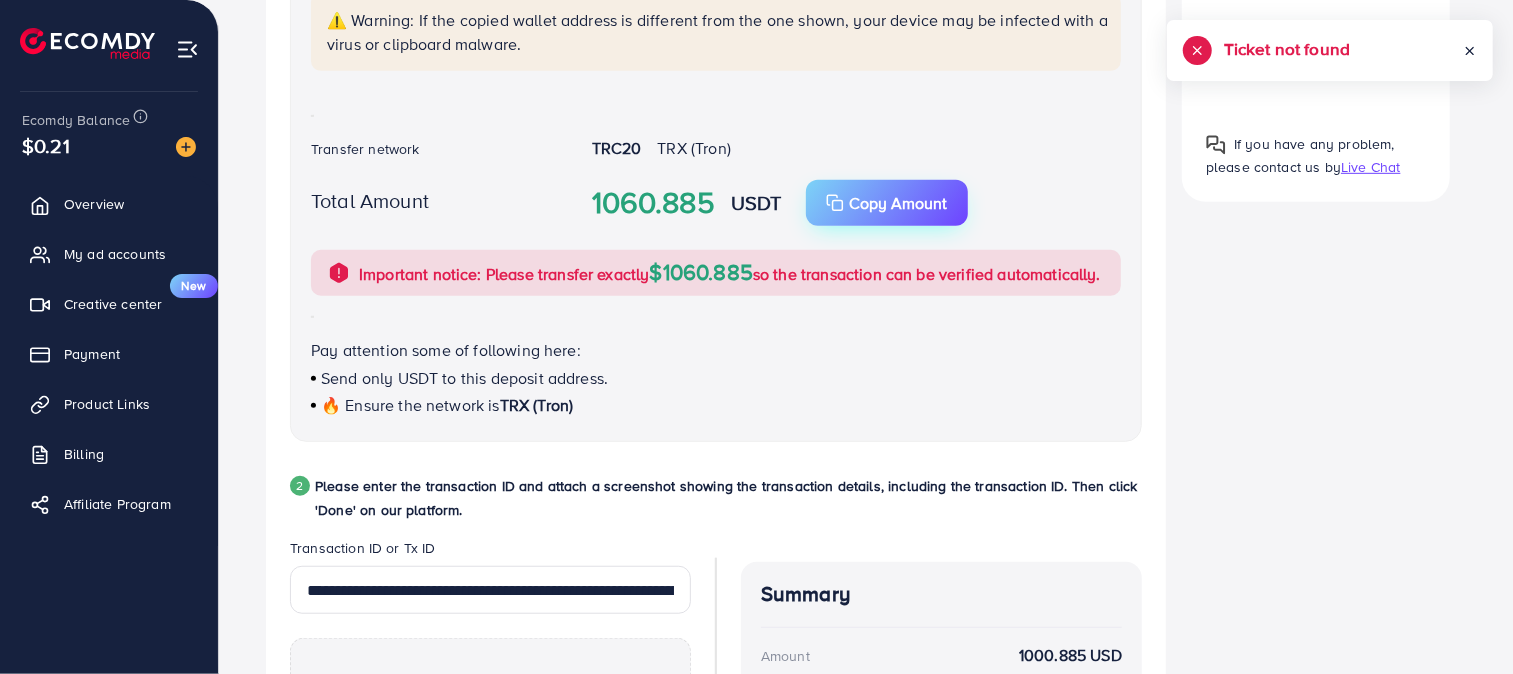 click on "Copy Amount" at bounding box center [887, 203] 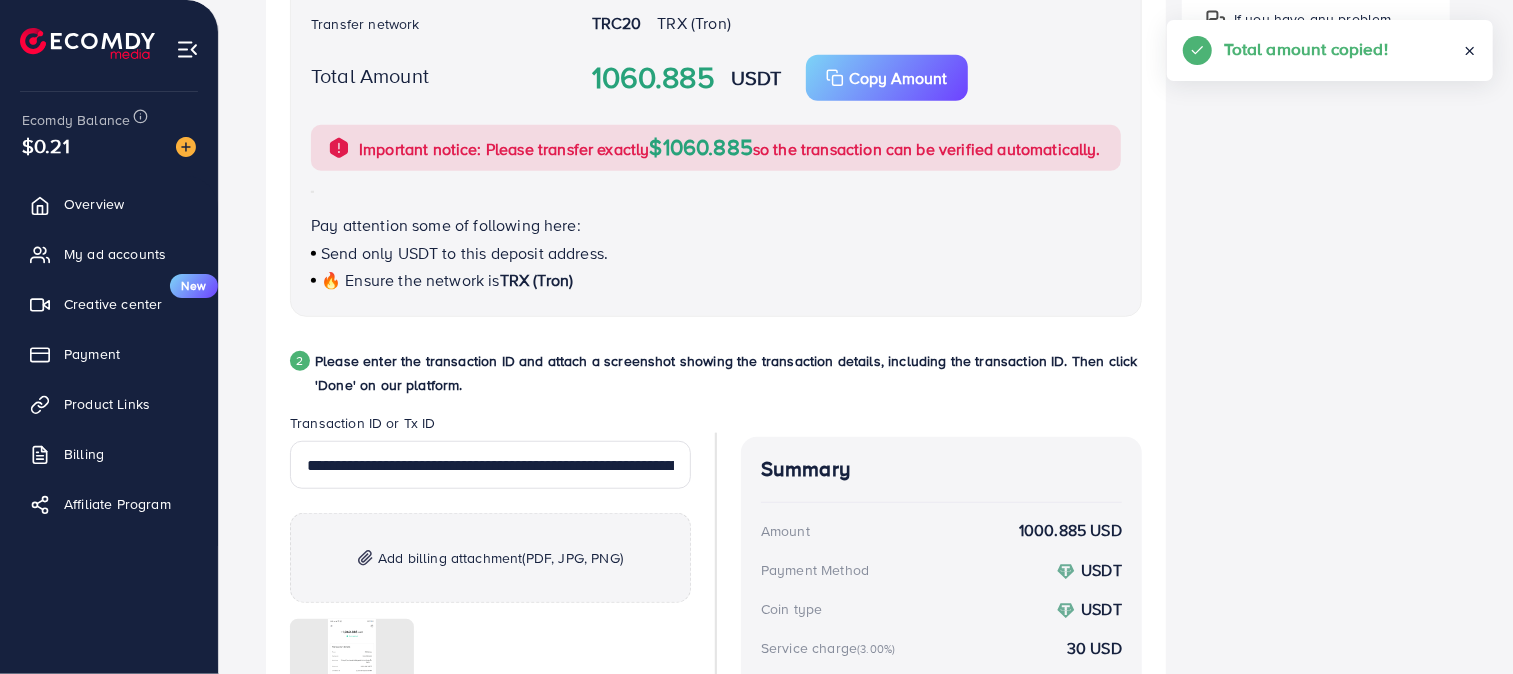 scroll, scrollTop: 738, scrollLeft: 0, axis: vertical 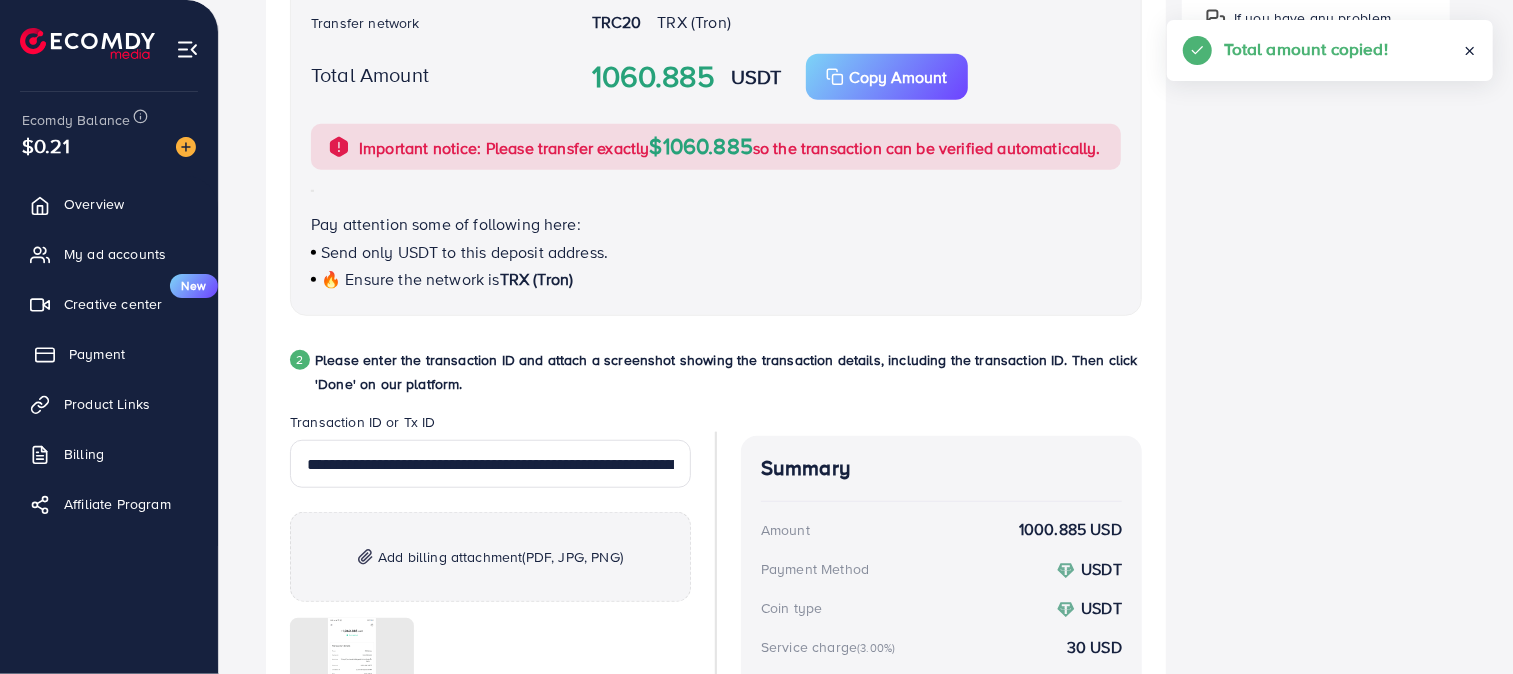 click on "Payment" at bounding box center (109, 354) 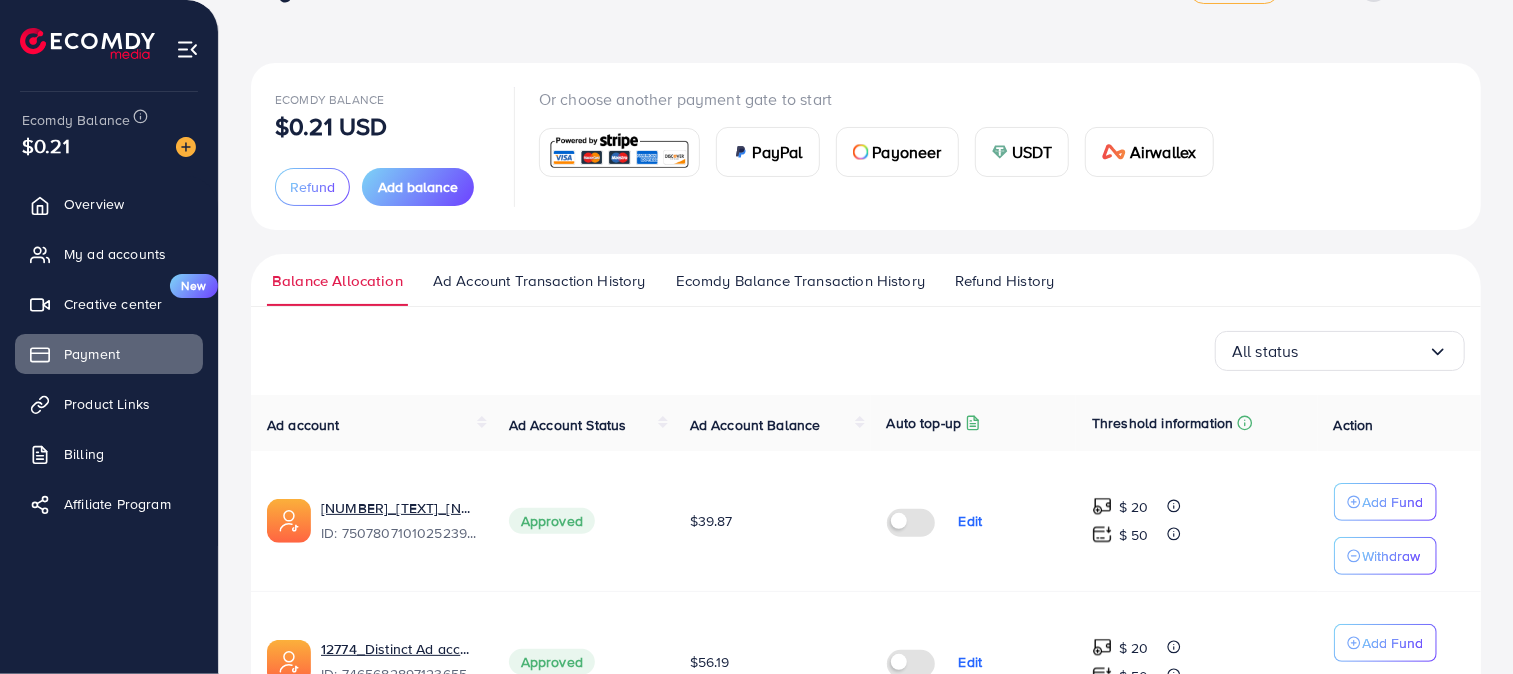 scroll, scrollTop: 60, scrollLeft: 0, axis: vertical 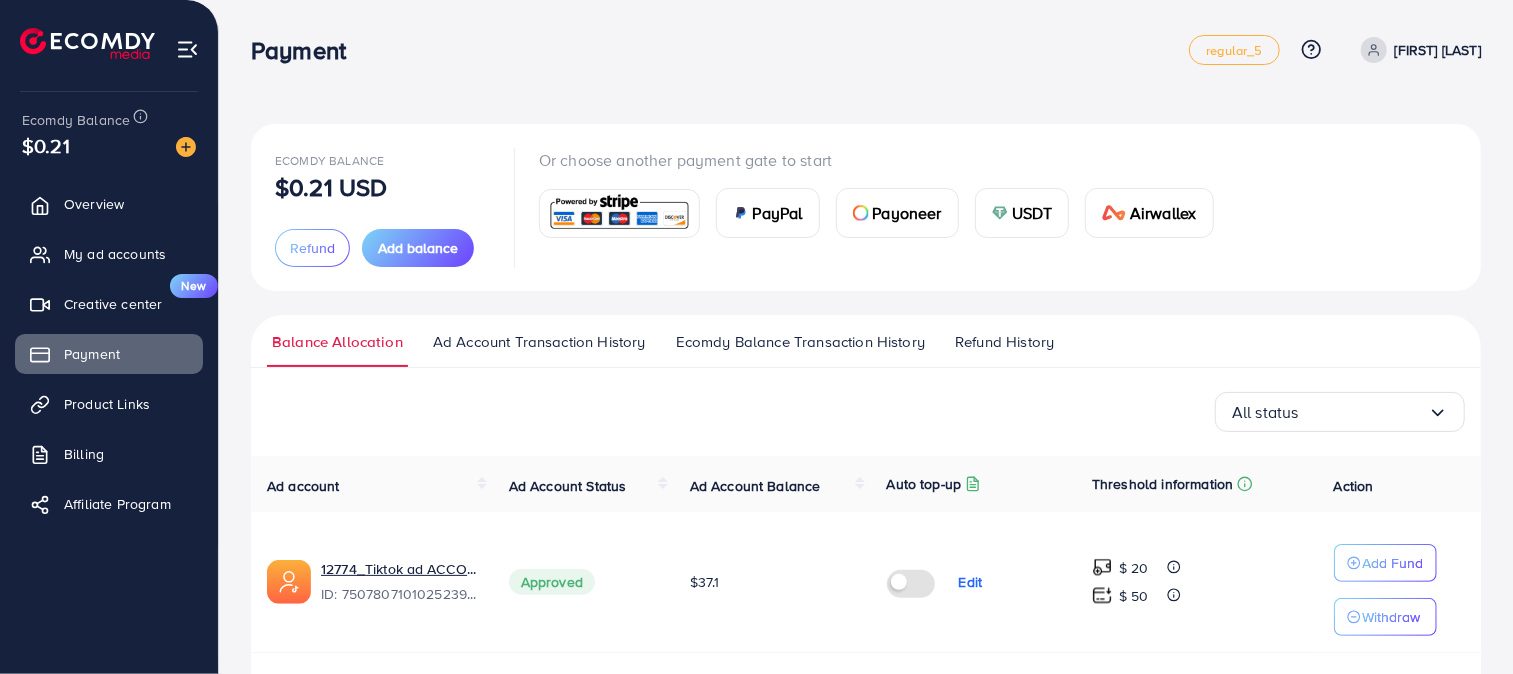 click at bounding box center [1000, 213] 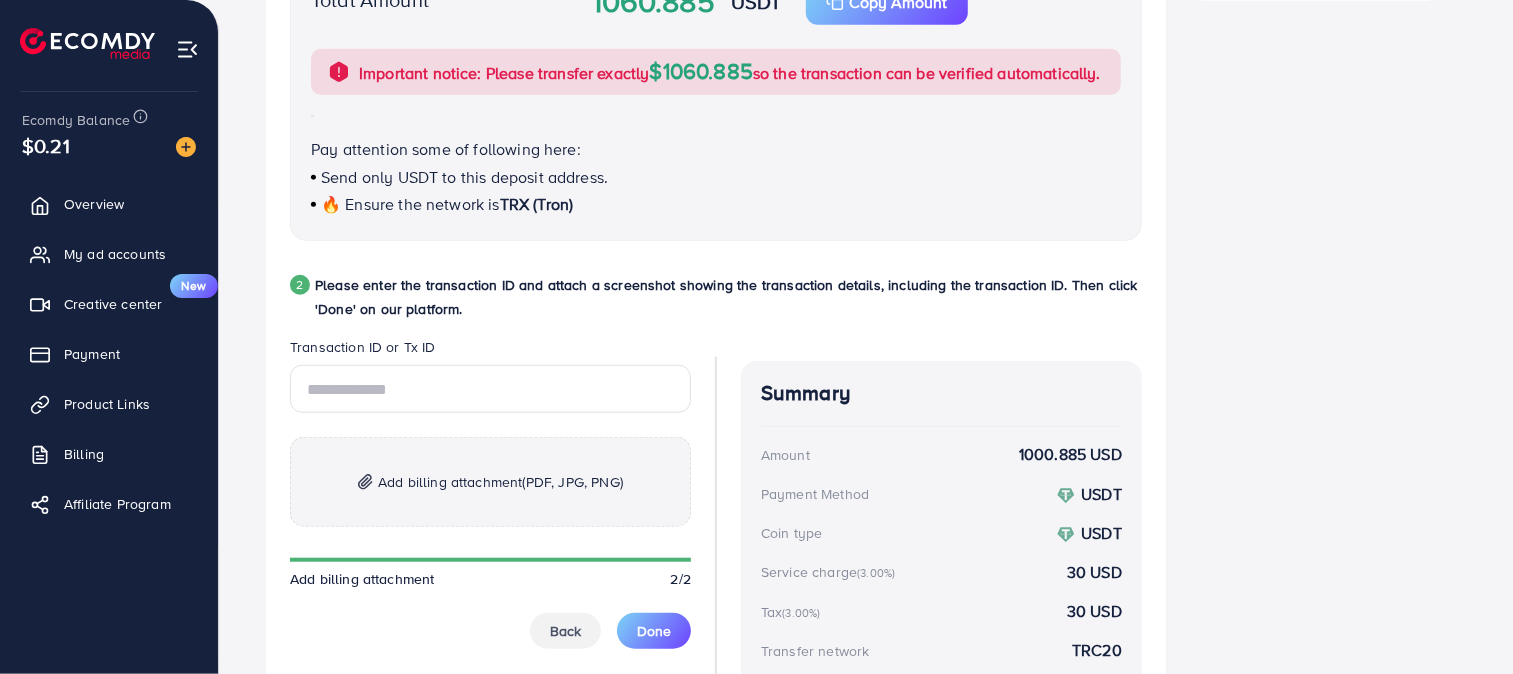 scroll, scrollTop: 843, scrollLeft: 0, axis: vertical 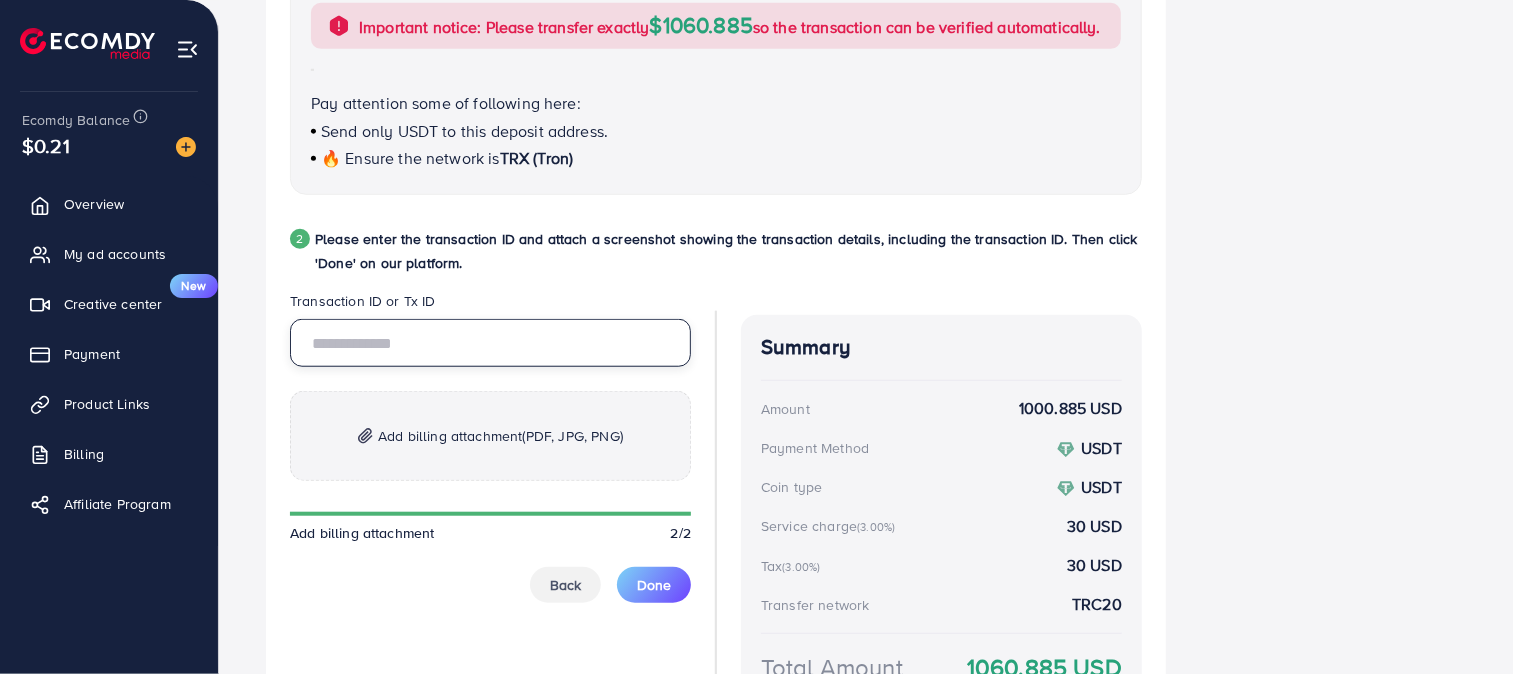 click at bounding box center (490, 343) 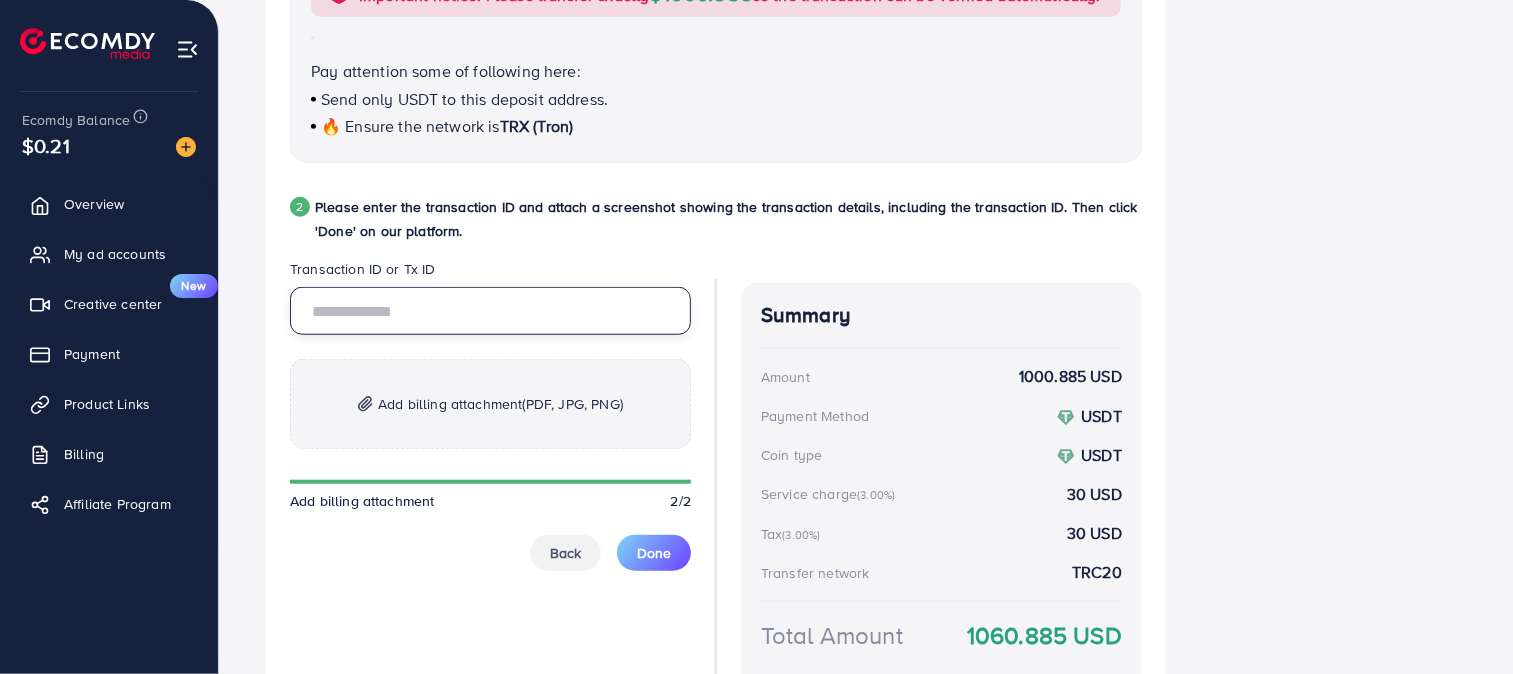 scroll, scrollTop: 871, scrollLeft: 0, axis: vertical 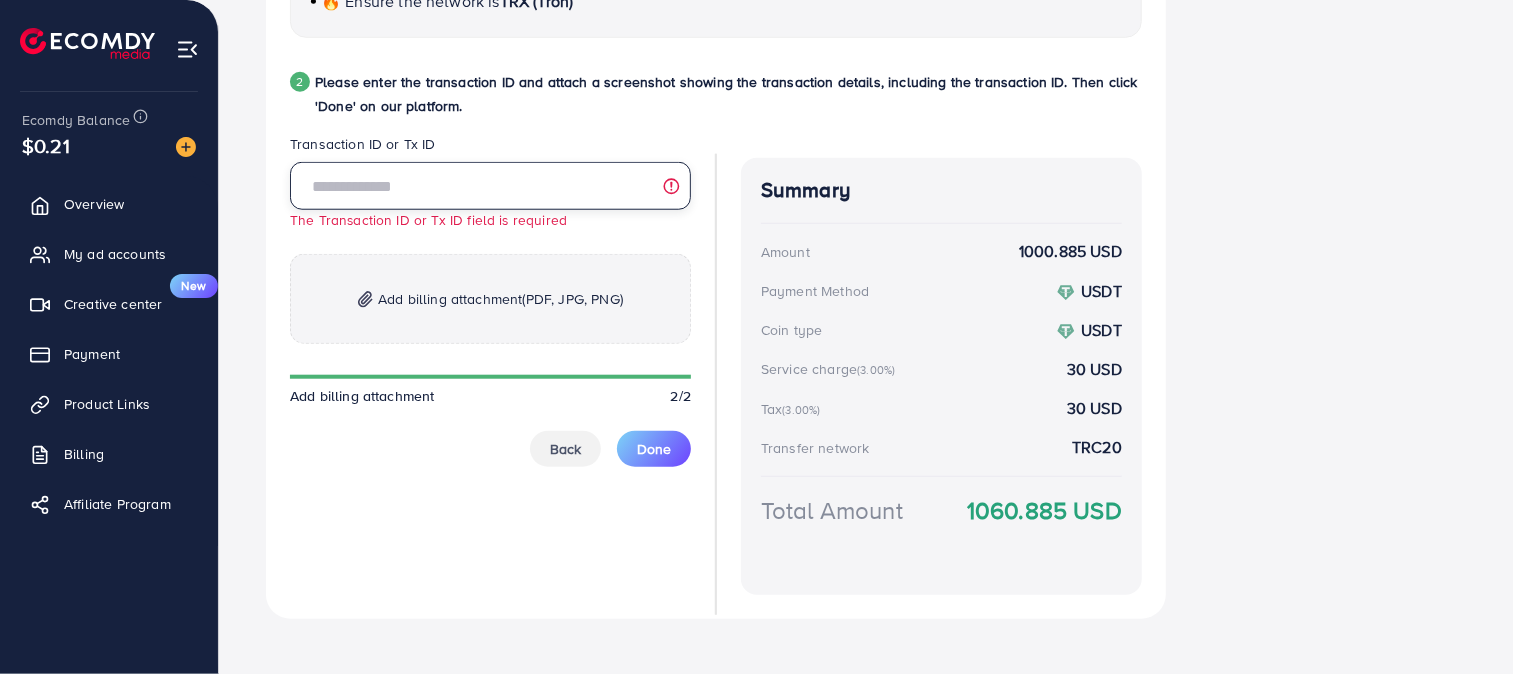 click at bounding box center (490, 186) 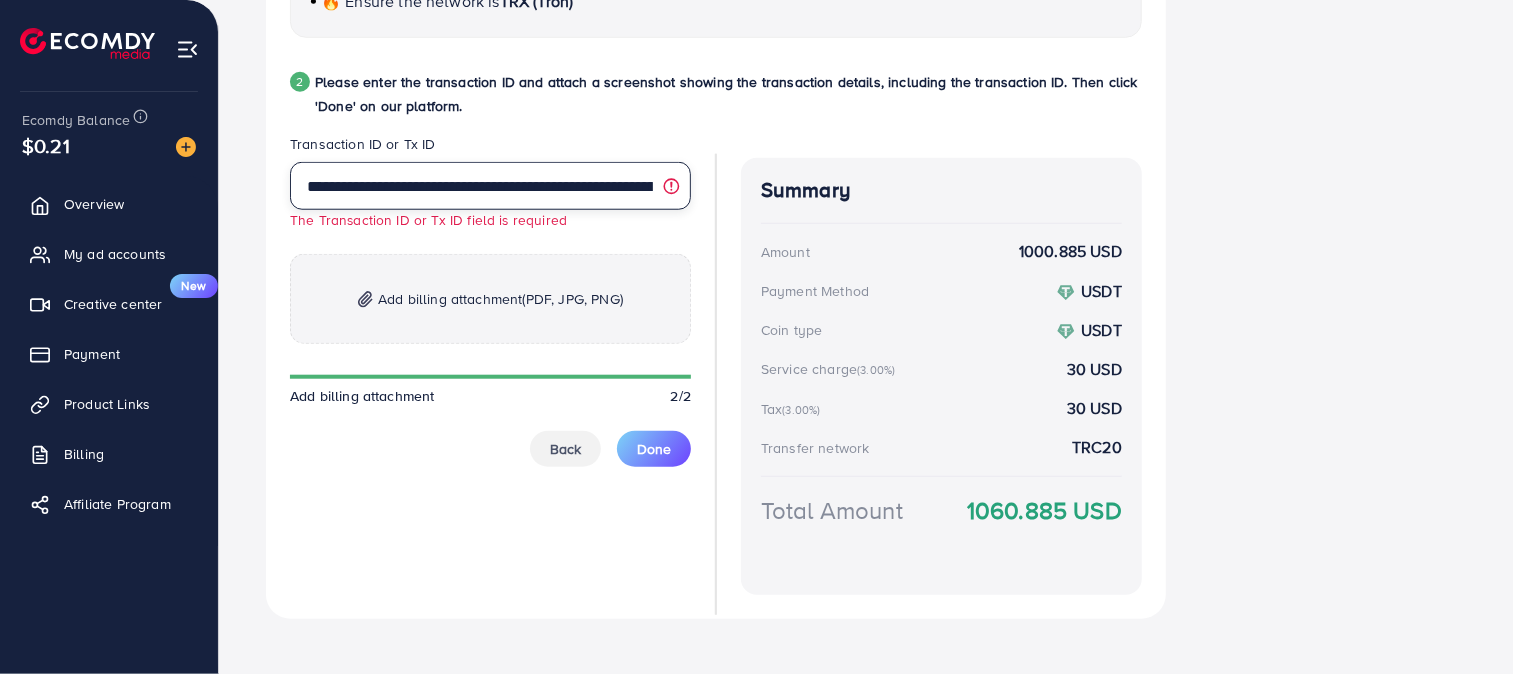 scroll, scrollTop: 0, scrollLeft: 174, axis: horizontal 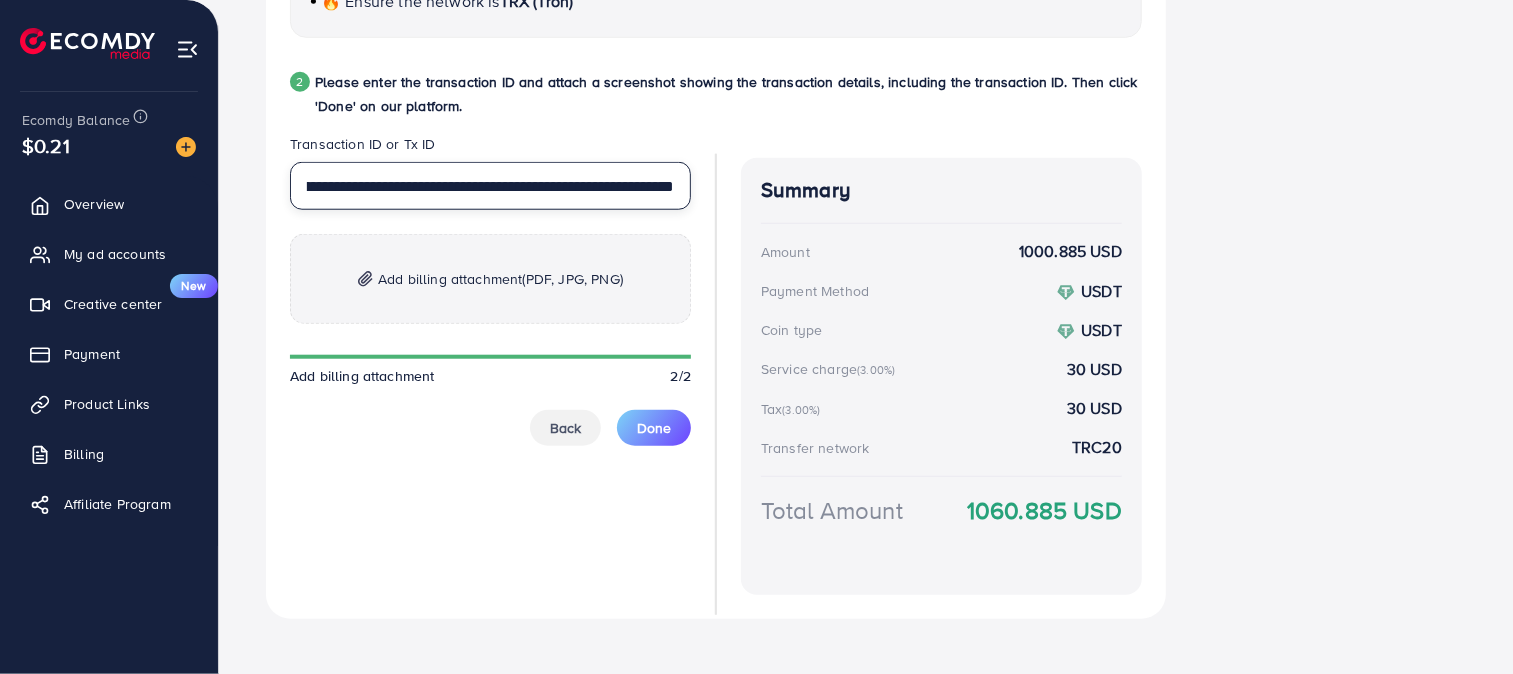type on "**********" 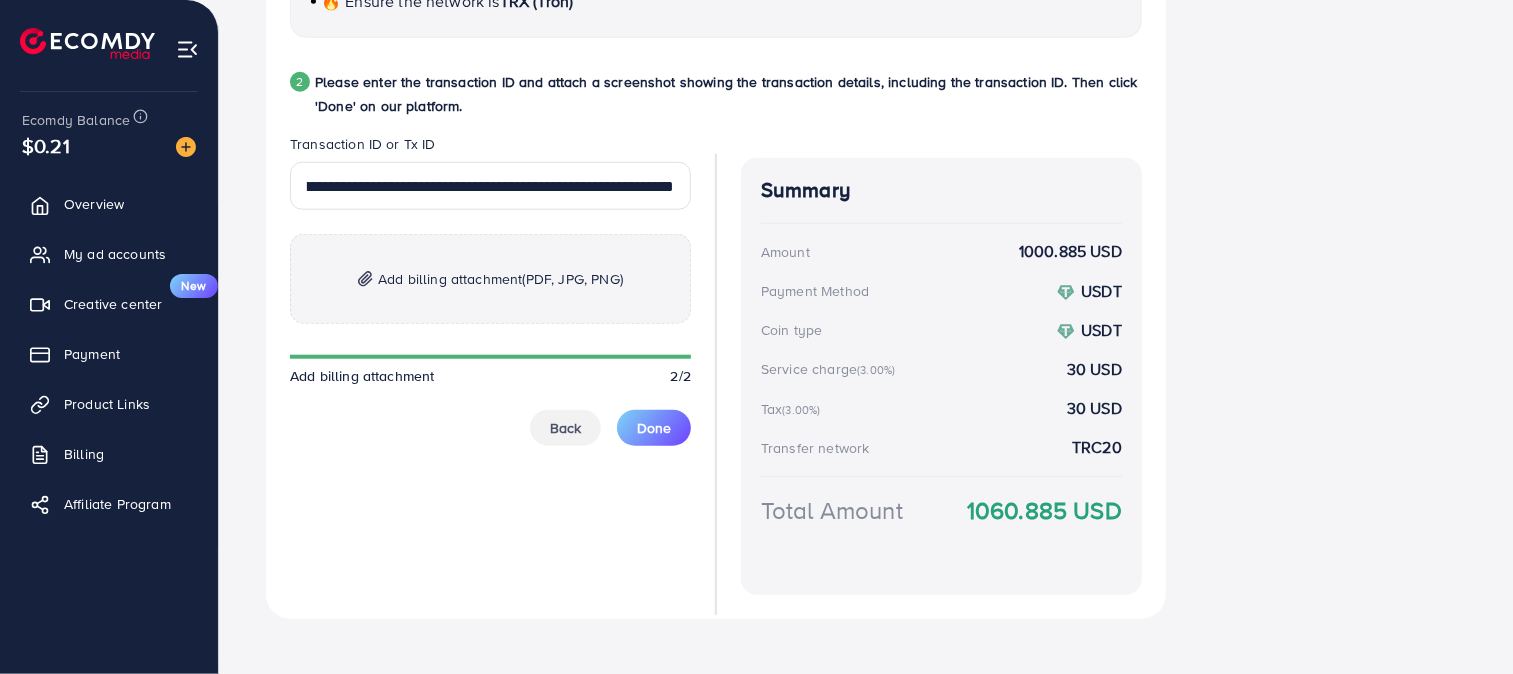scroll, scrollTop: 0, scrollLeft: 0, axis: both 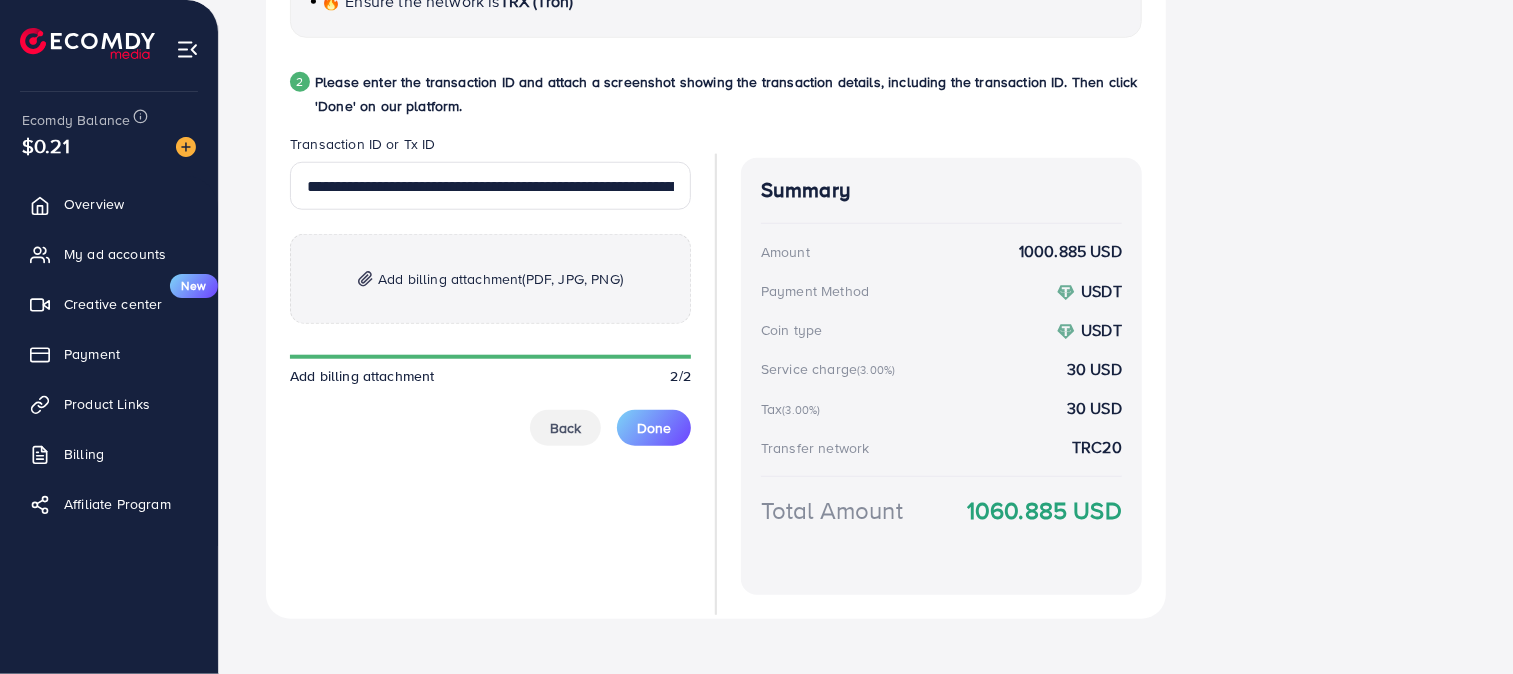 click on "Add billing attachment  (PDF, JPG, PNG)" at bounding box center (500, 279) 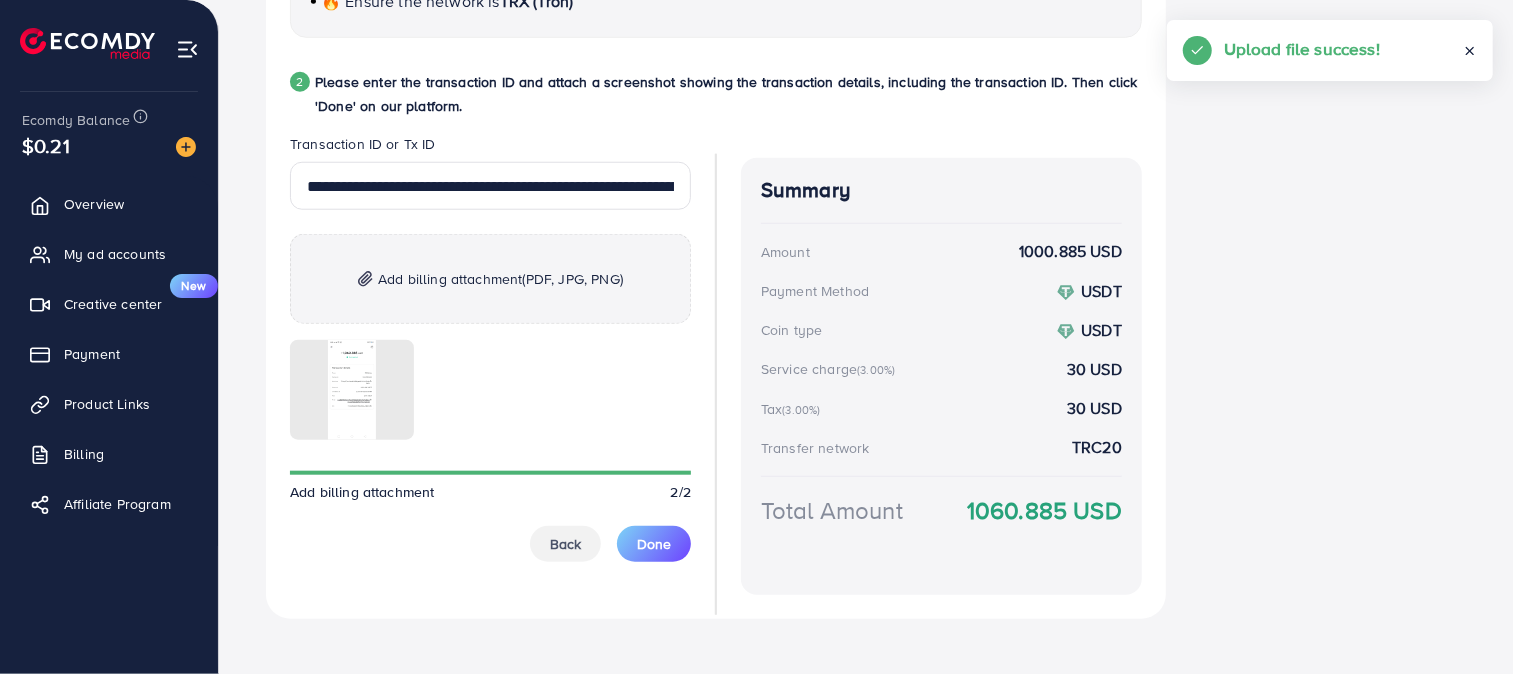 click at bounding box center (490, 390) 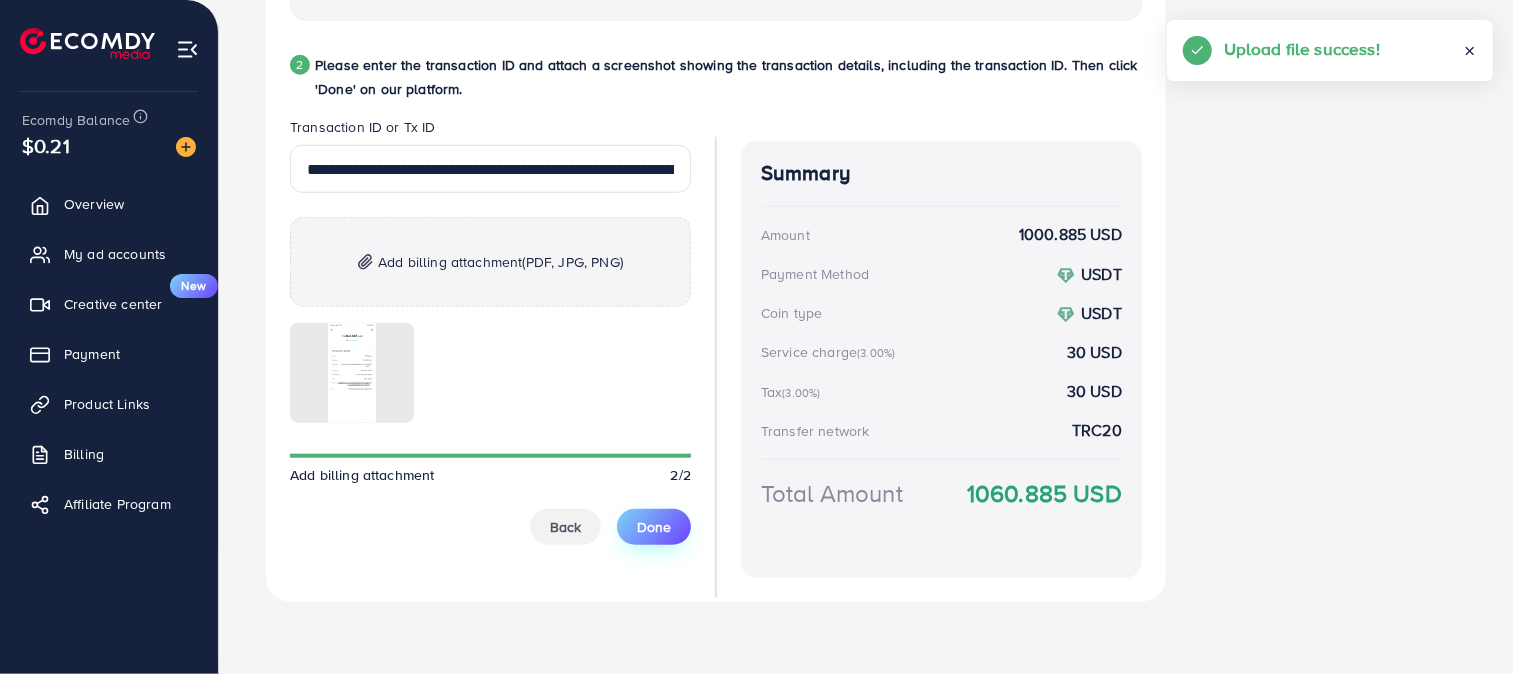 click on "Done" at bounding box center (654, 527) 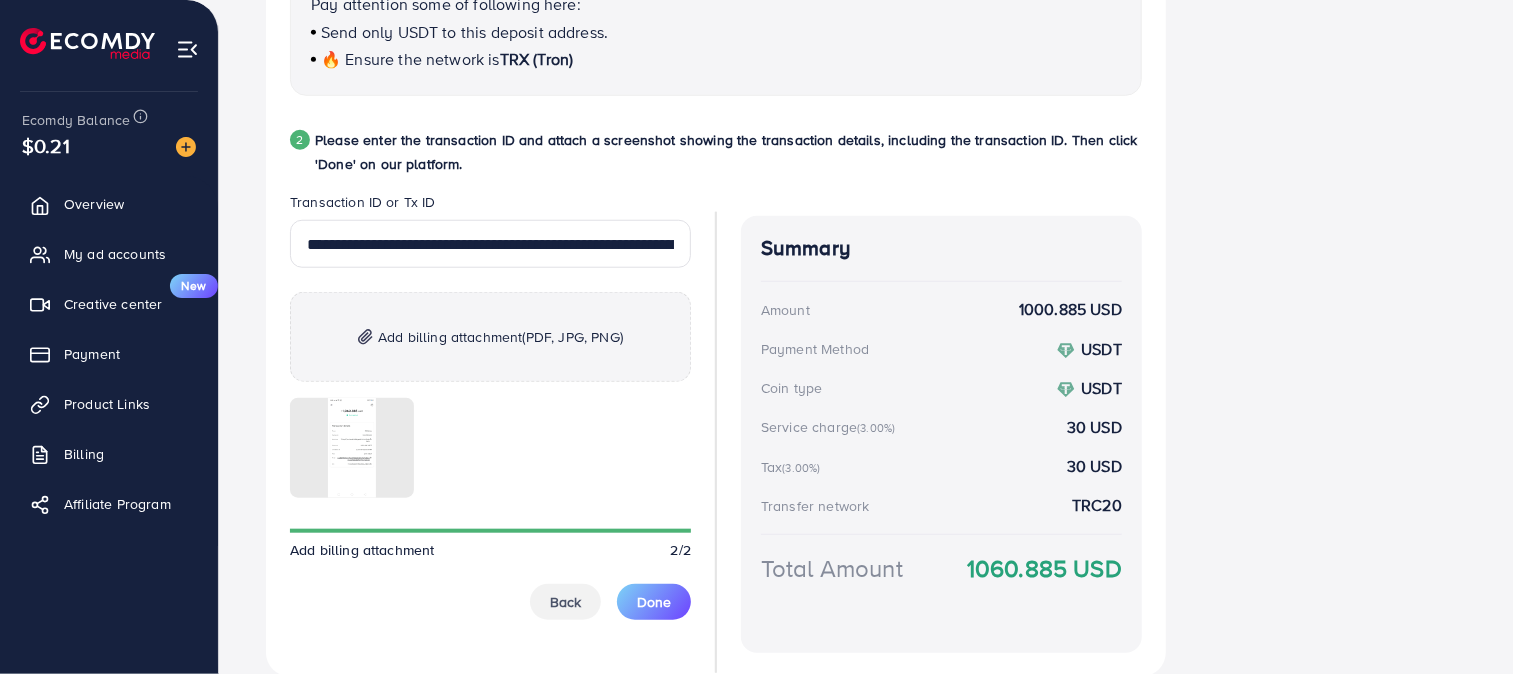 scroll, scrollTop: 947, scrollLeft: 0, axis: vertical 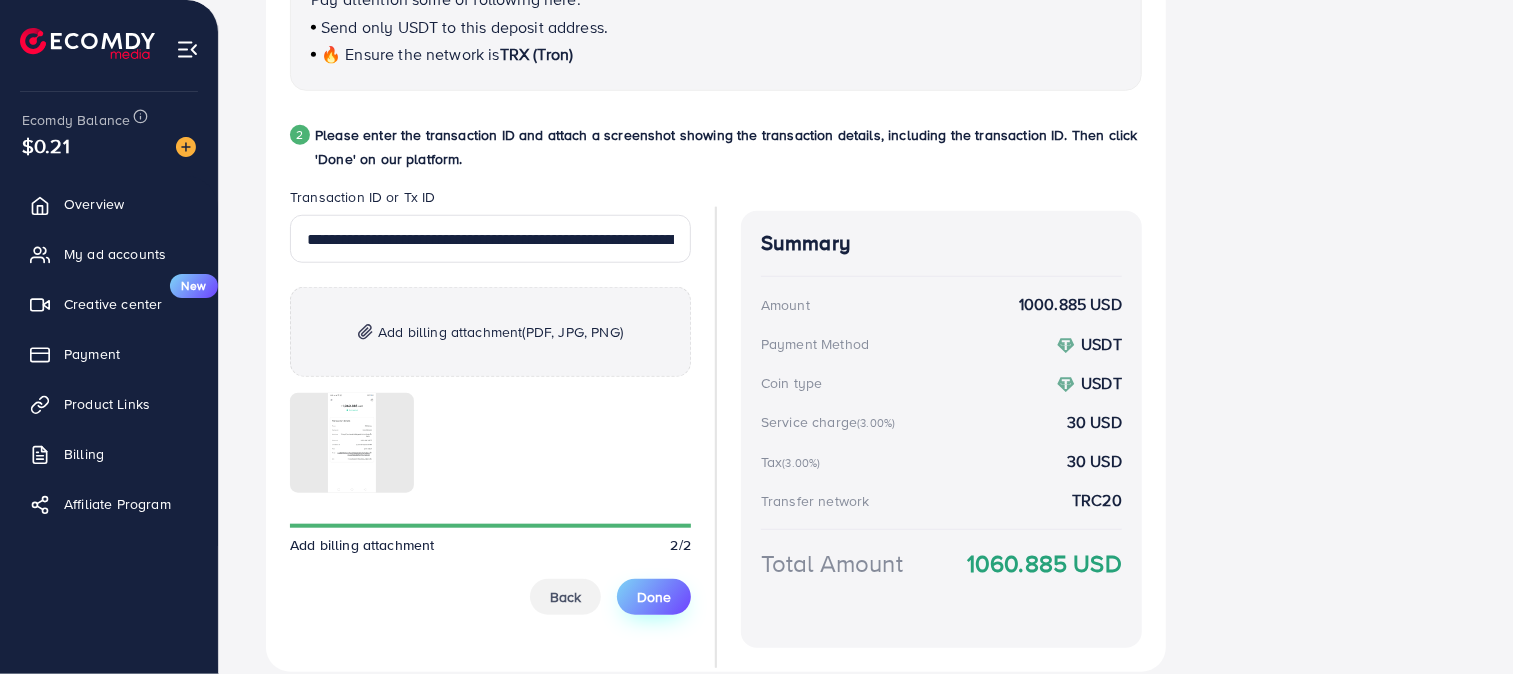 click on "Done" at bounding box center (654, 597) 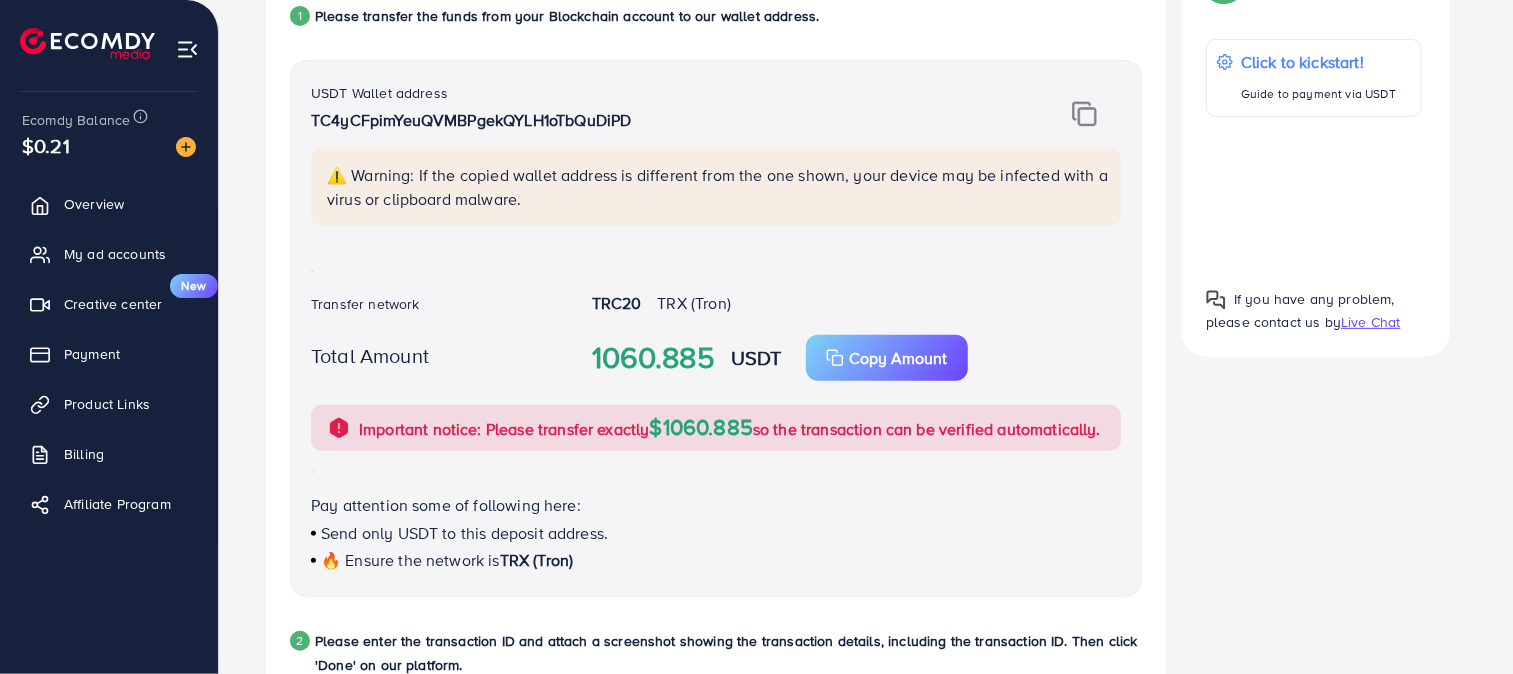 scroll, scrollTop: 372, scrollLeft: 0, axis: vertical 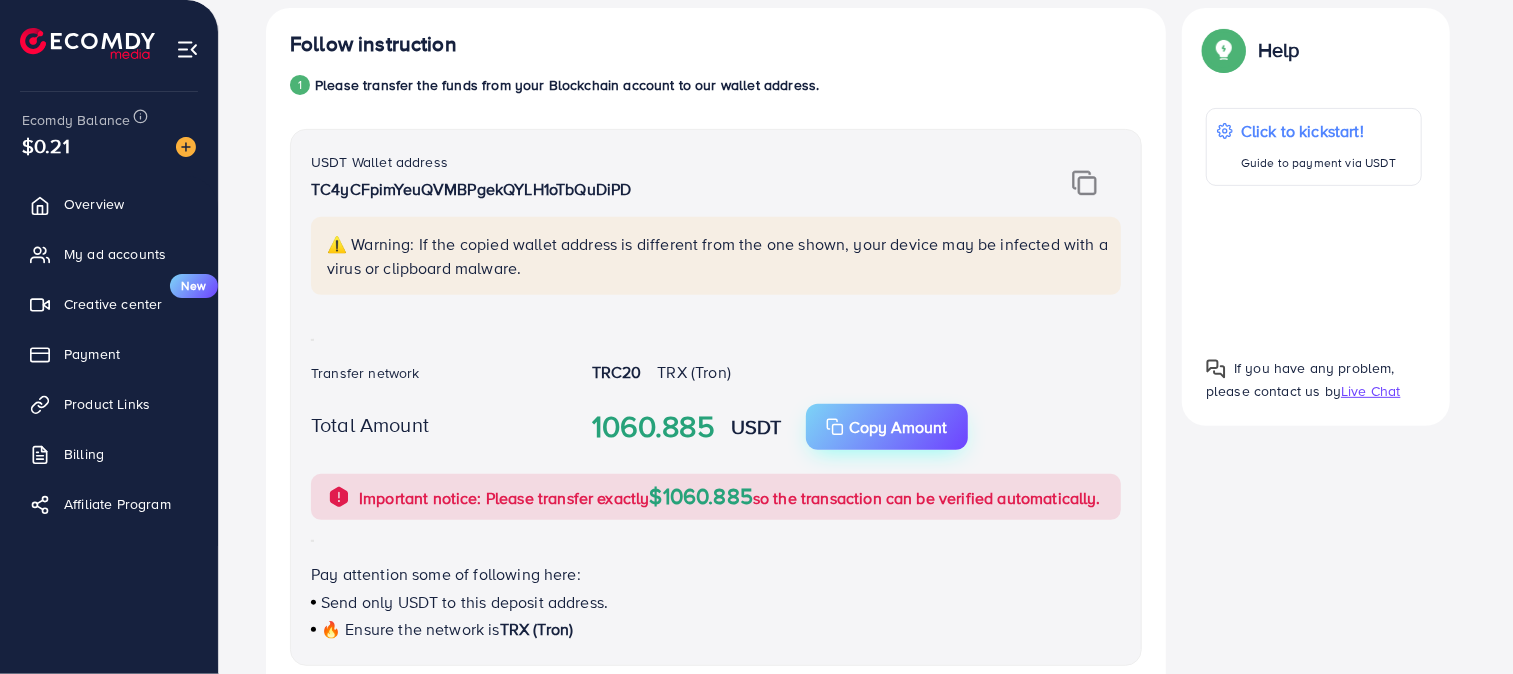 click on "Copy Amount" at bounding box center (899, 427) 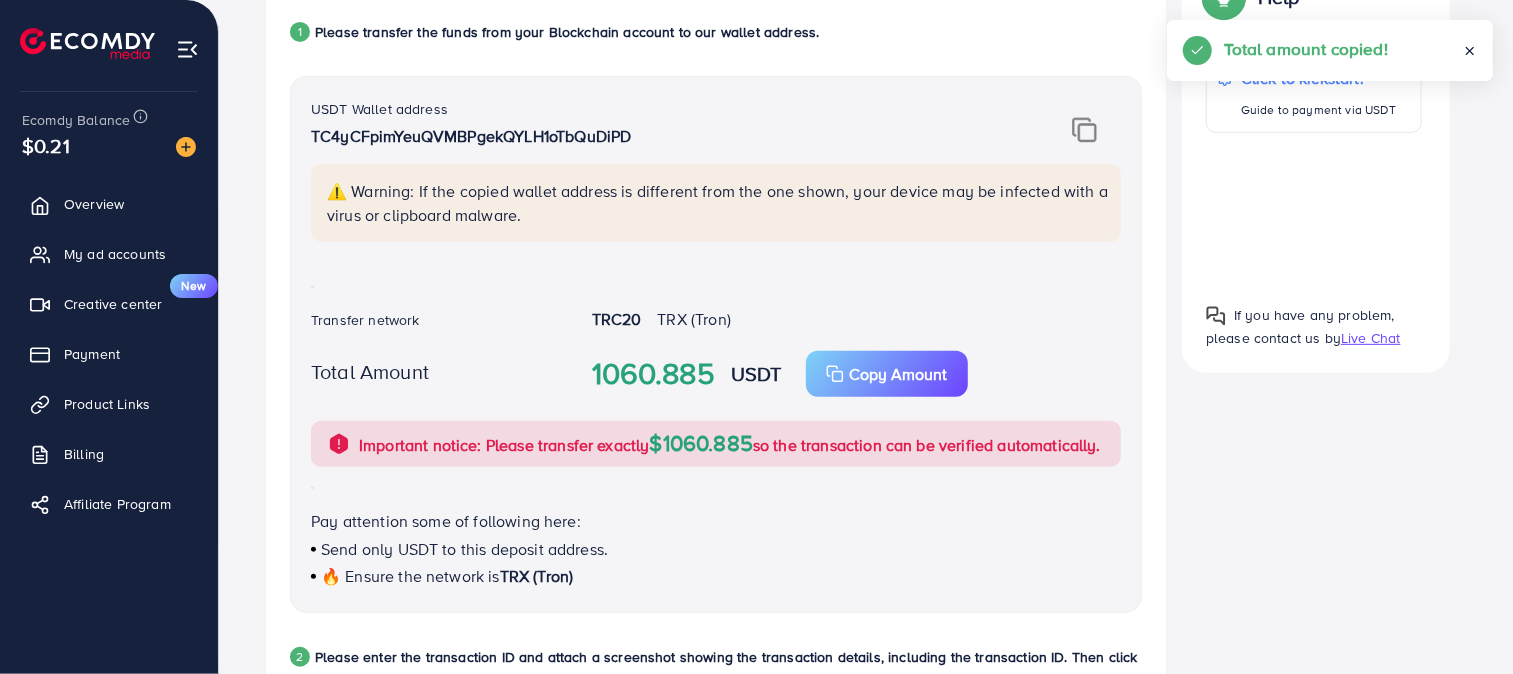 scroll, scrollTop: 438, scrollLeft: 0, axis: vertical 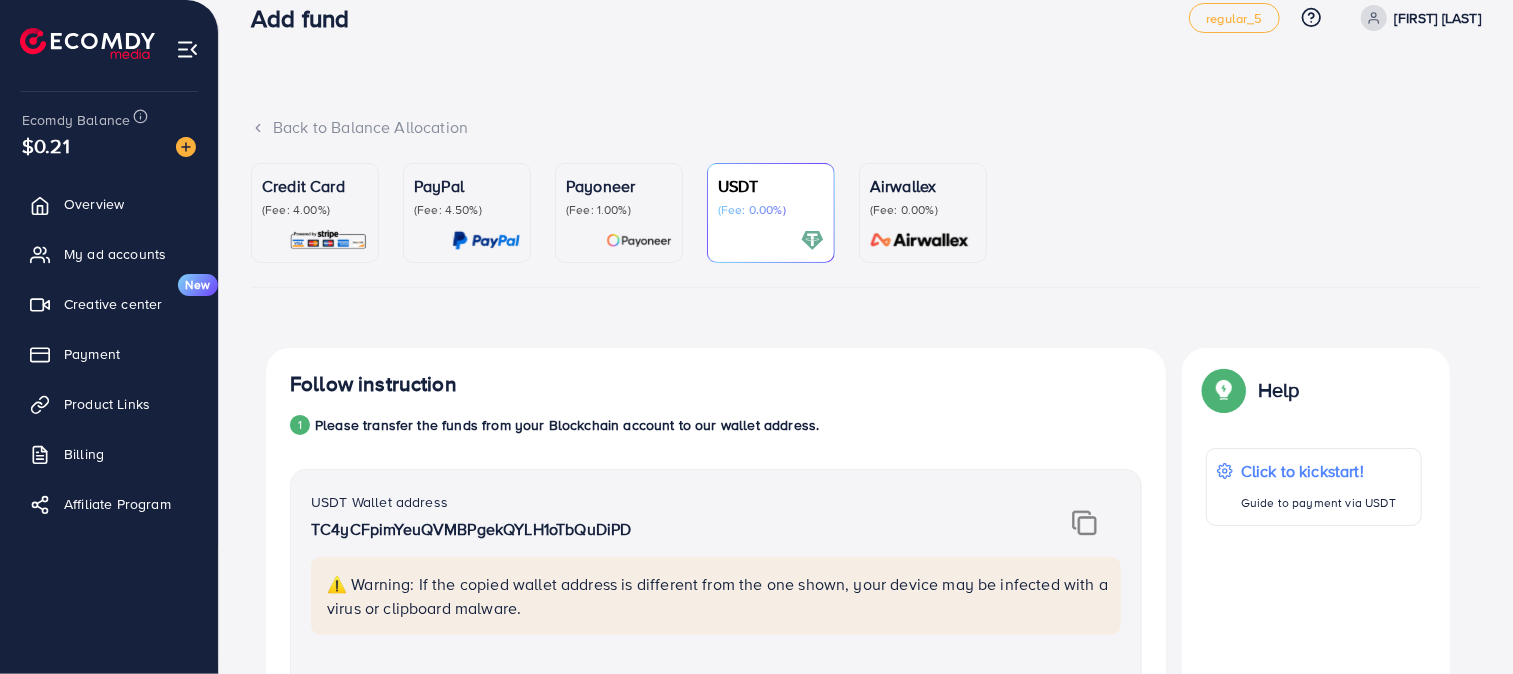click 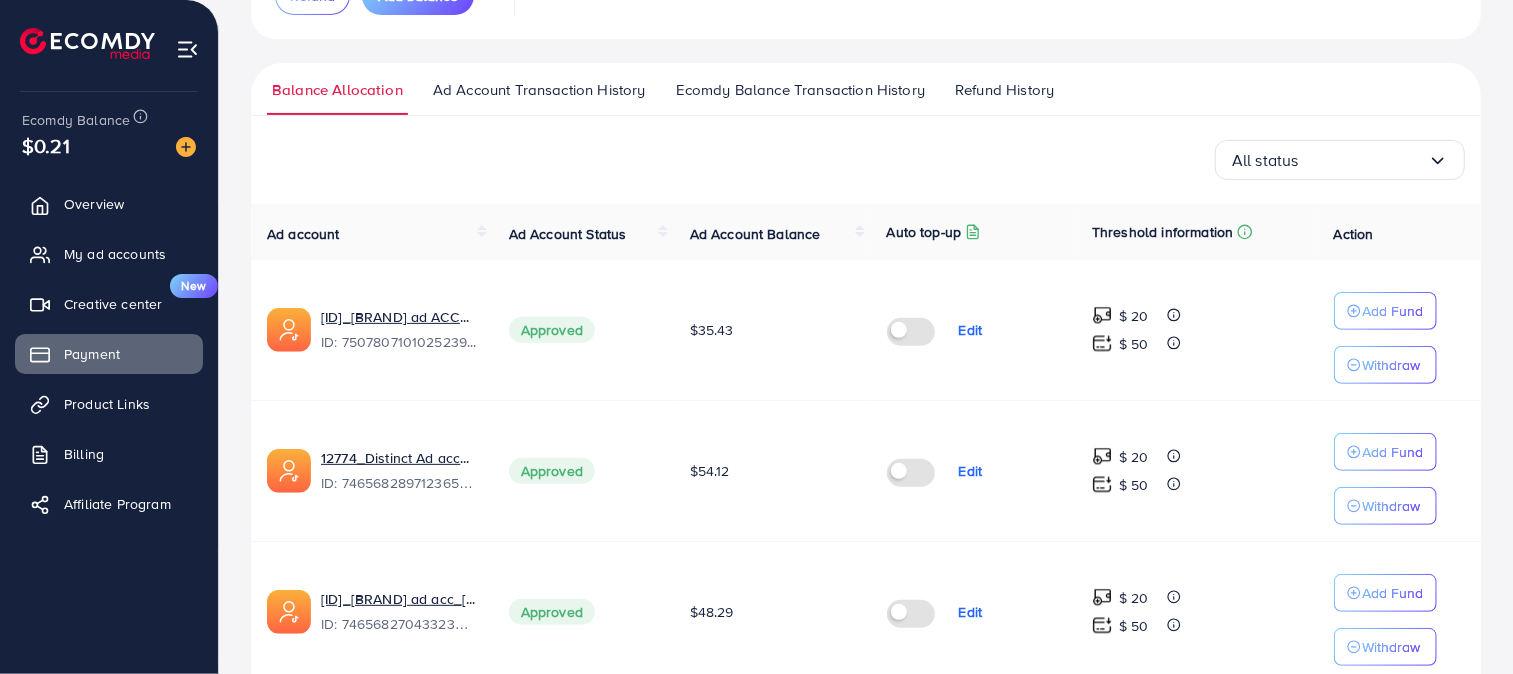 scroll, scrollTop: 0, scrollLeft: 0, axis: both 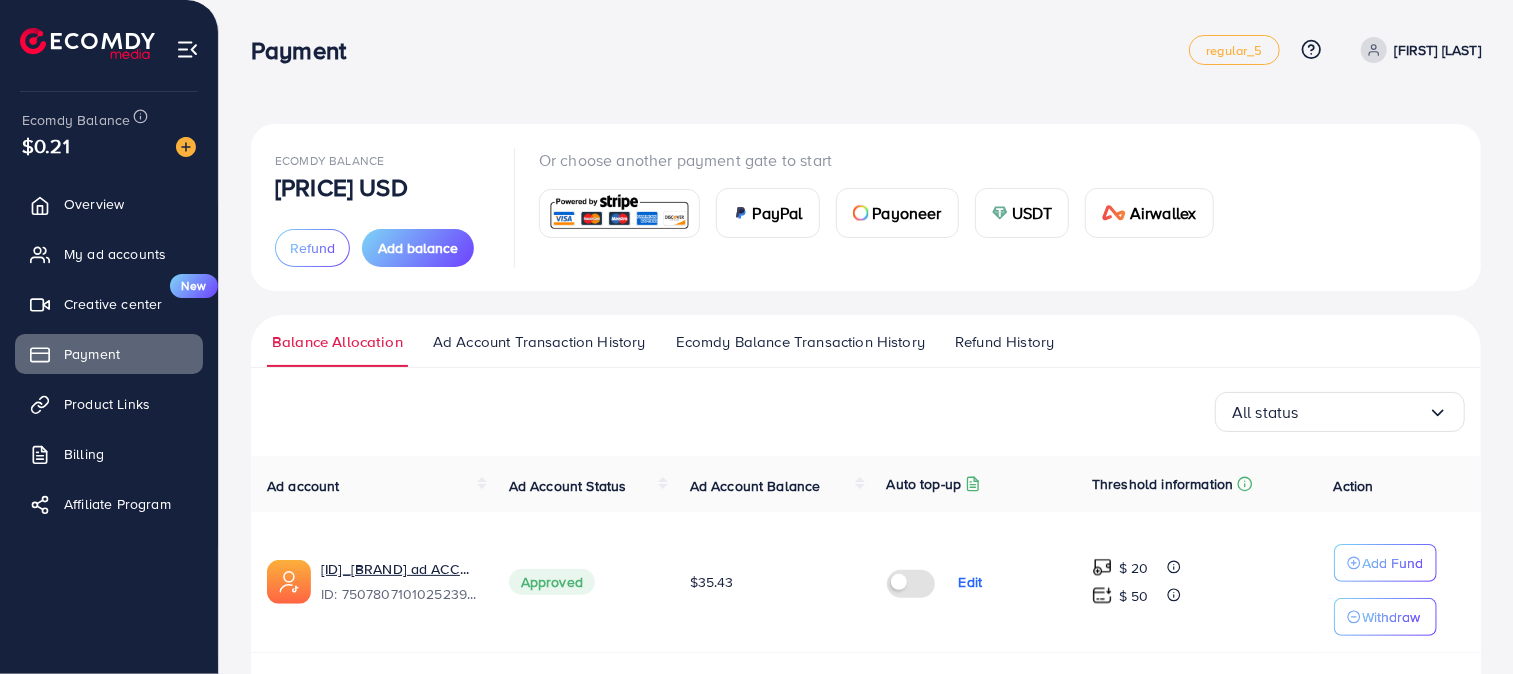 click on "Ecomdy Balance Transaction History" at bounding box center [800, 342] 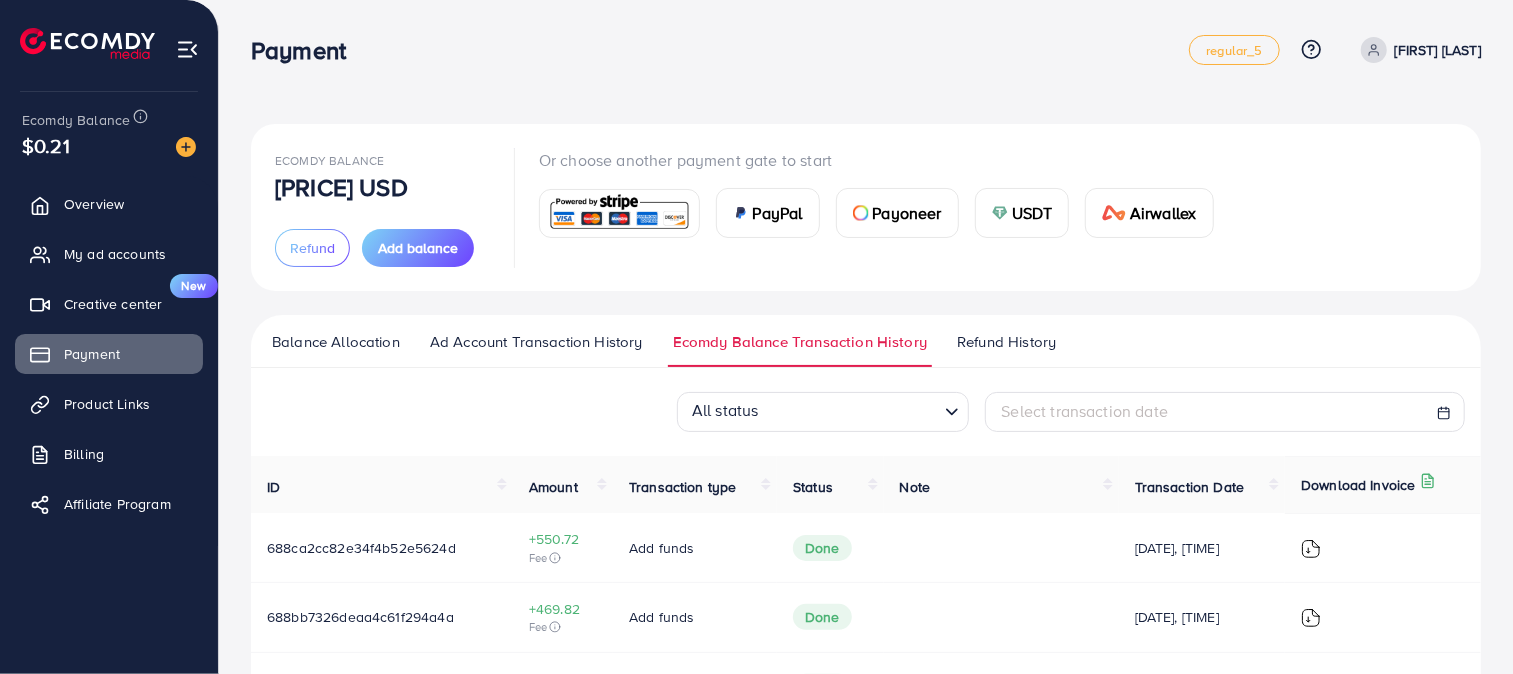click on "USDT" at bounding box center [1032, 213] 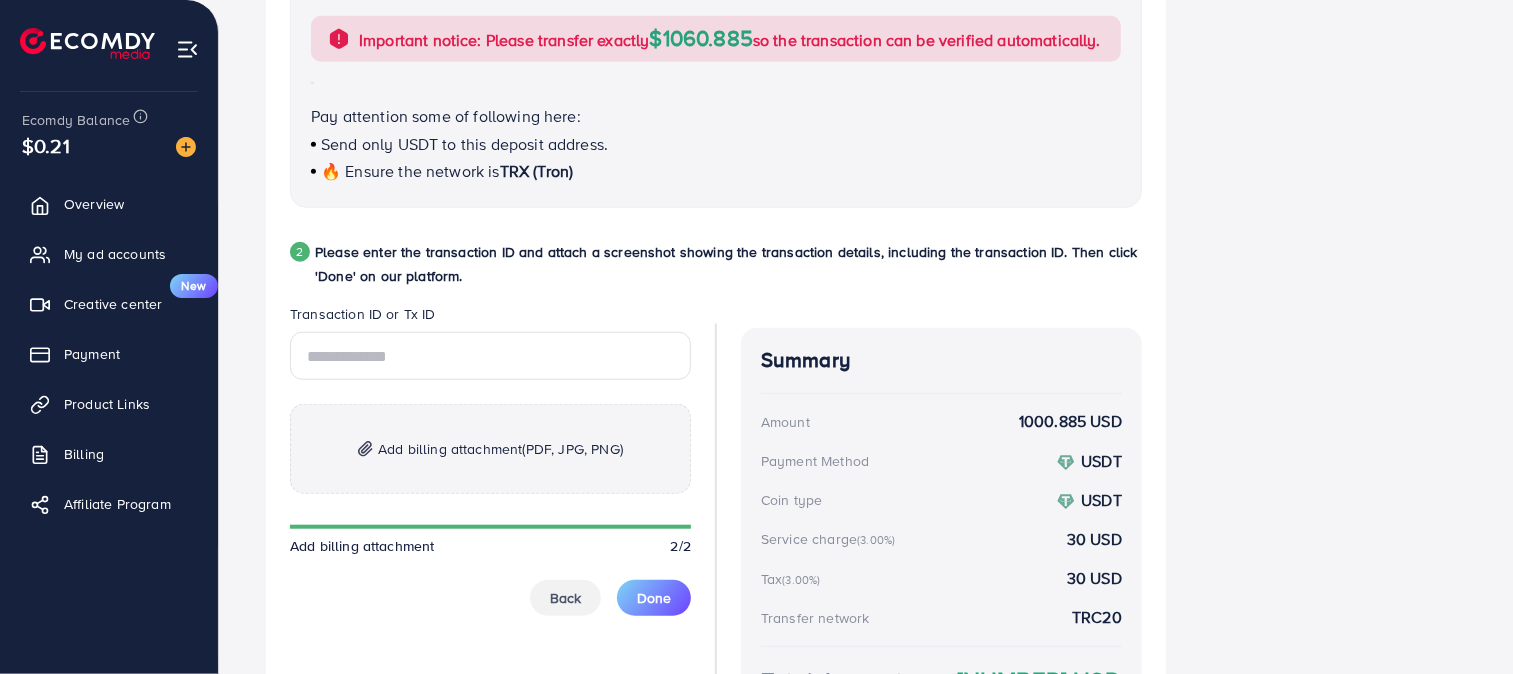 scroll, scrollTop: 858, scrollLeft: 0, axis: vertical 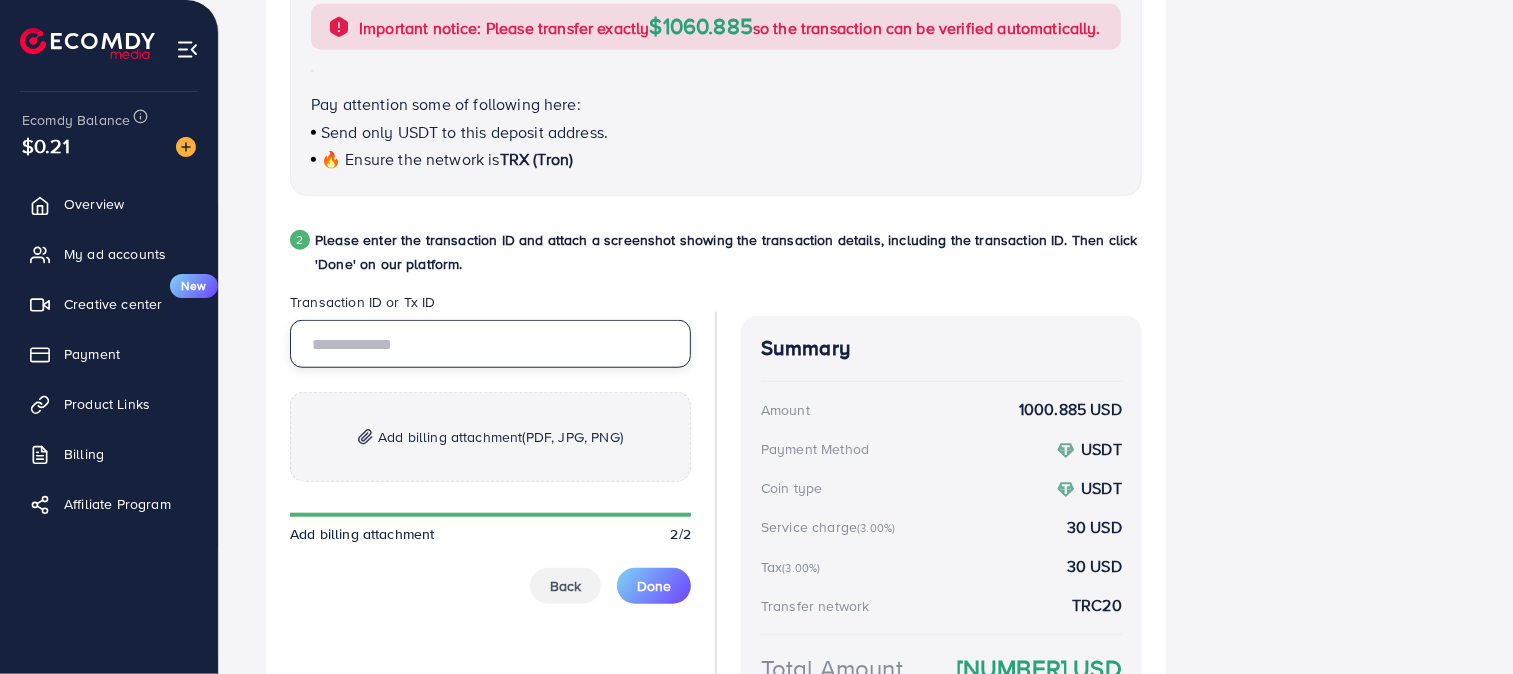 click at bounding box center (490, 344) 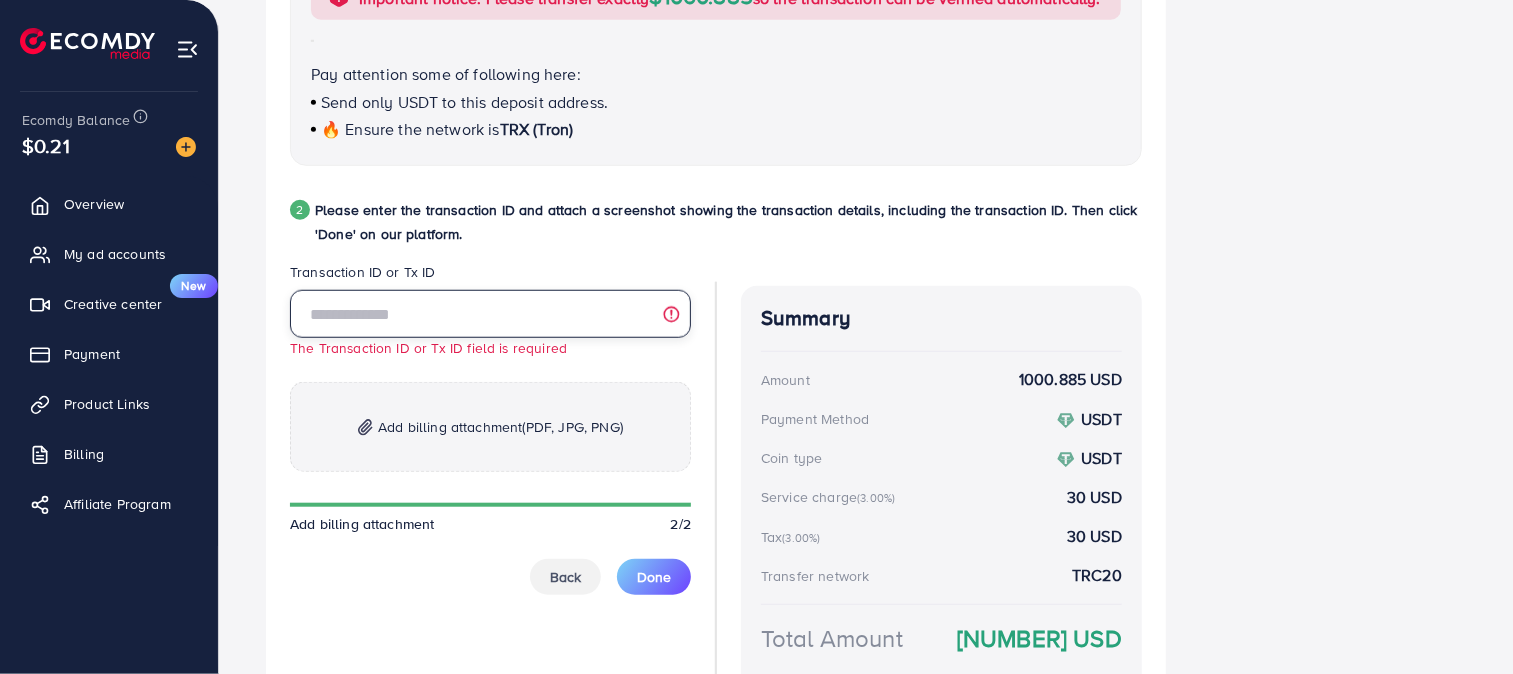 scroll, scrollTop: 893, scrollLeft: 0, axis: vertical 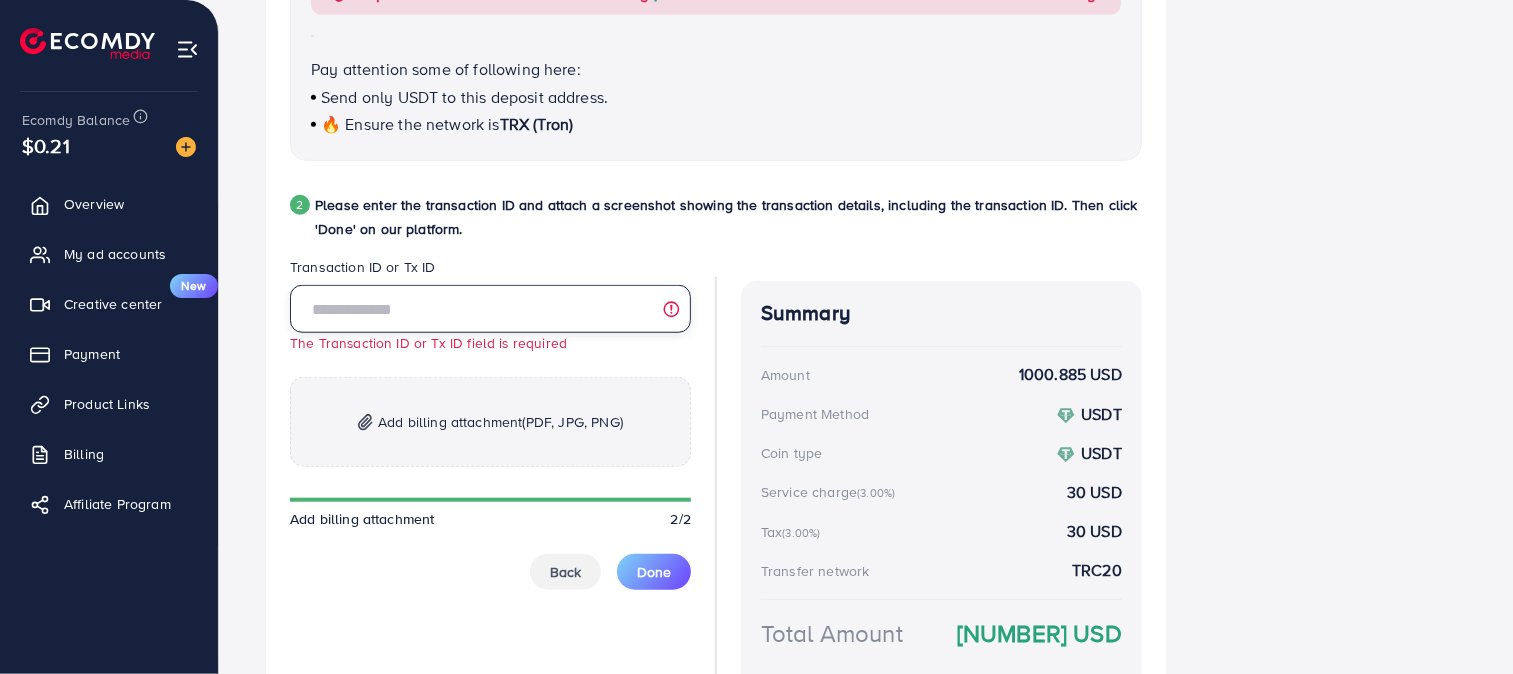 click at bounding box center (490, 309) 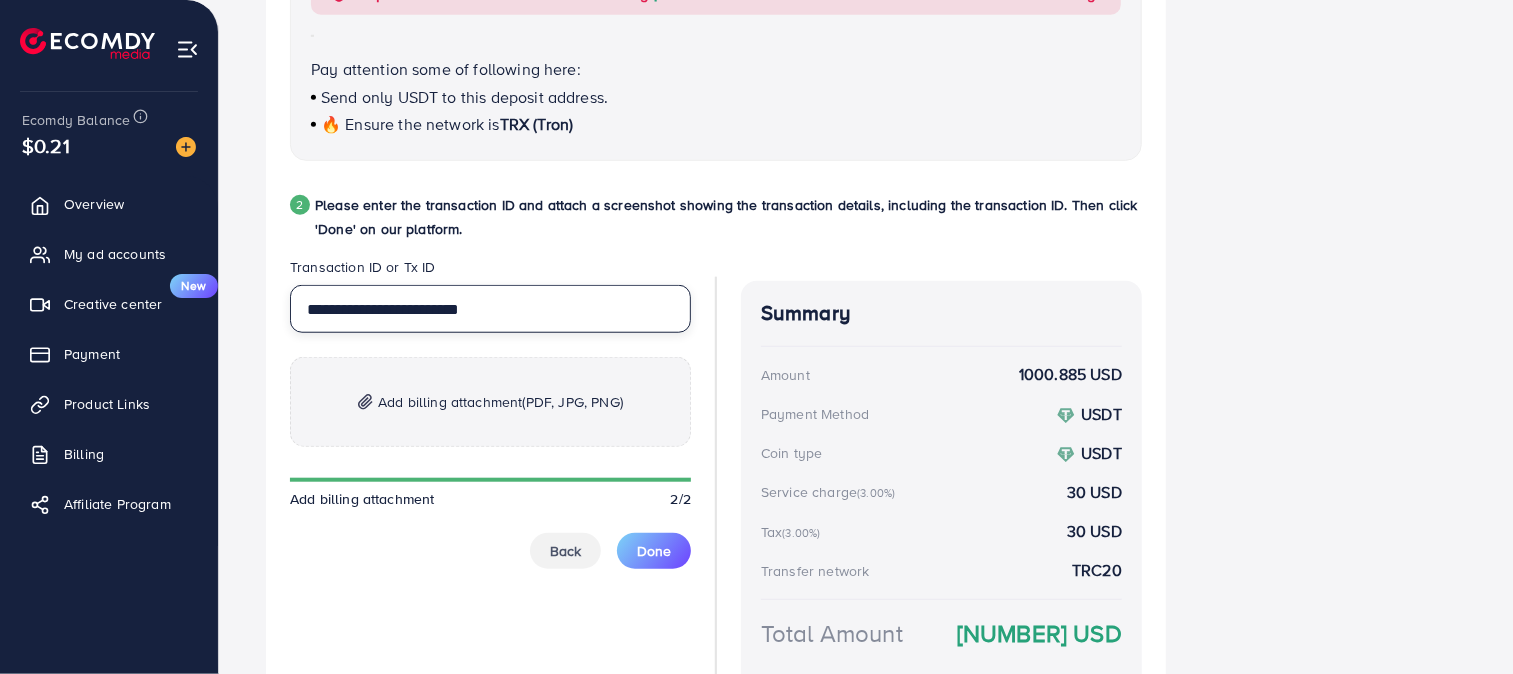 type on "**********" 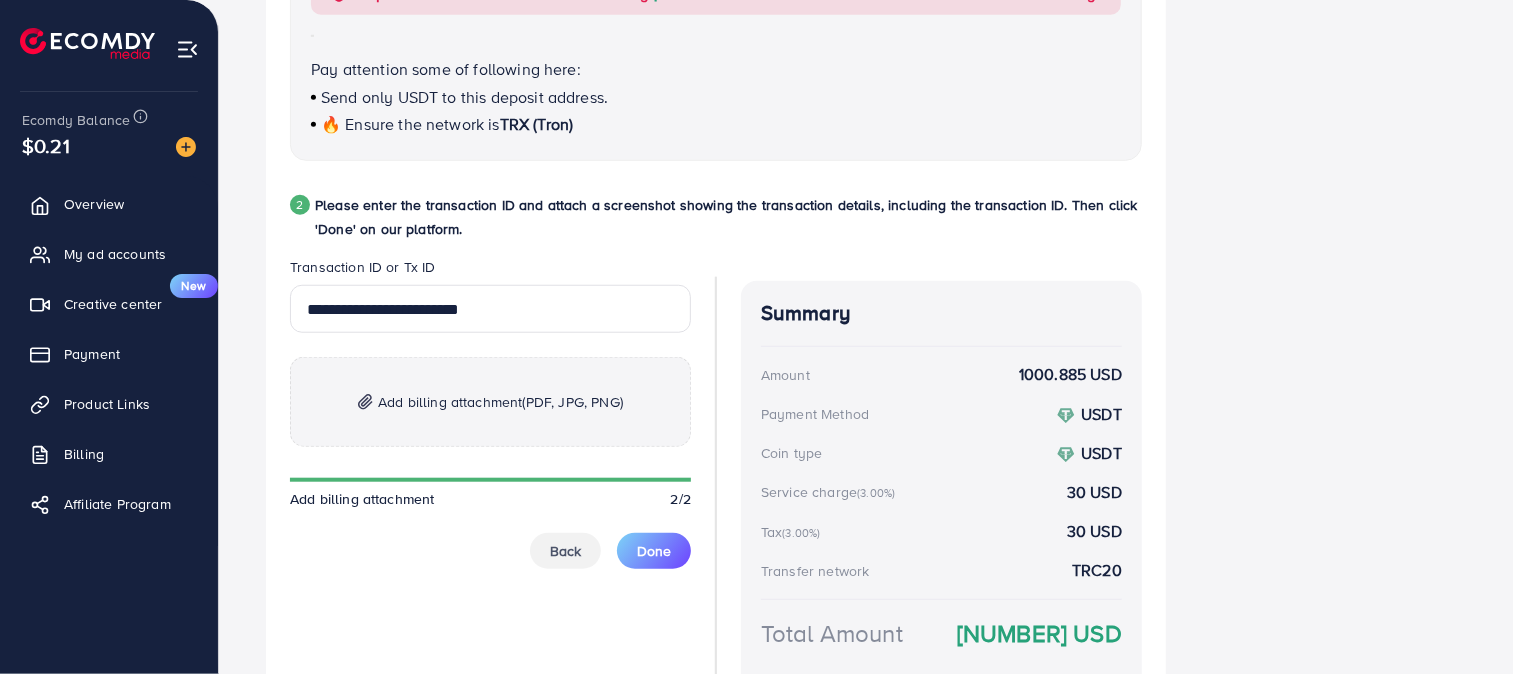 click on "Add billing attachment  (PDF, JPG, PNG)" at bounding box center (490, 402) 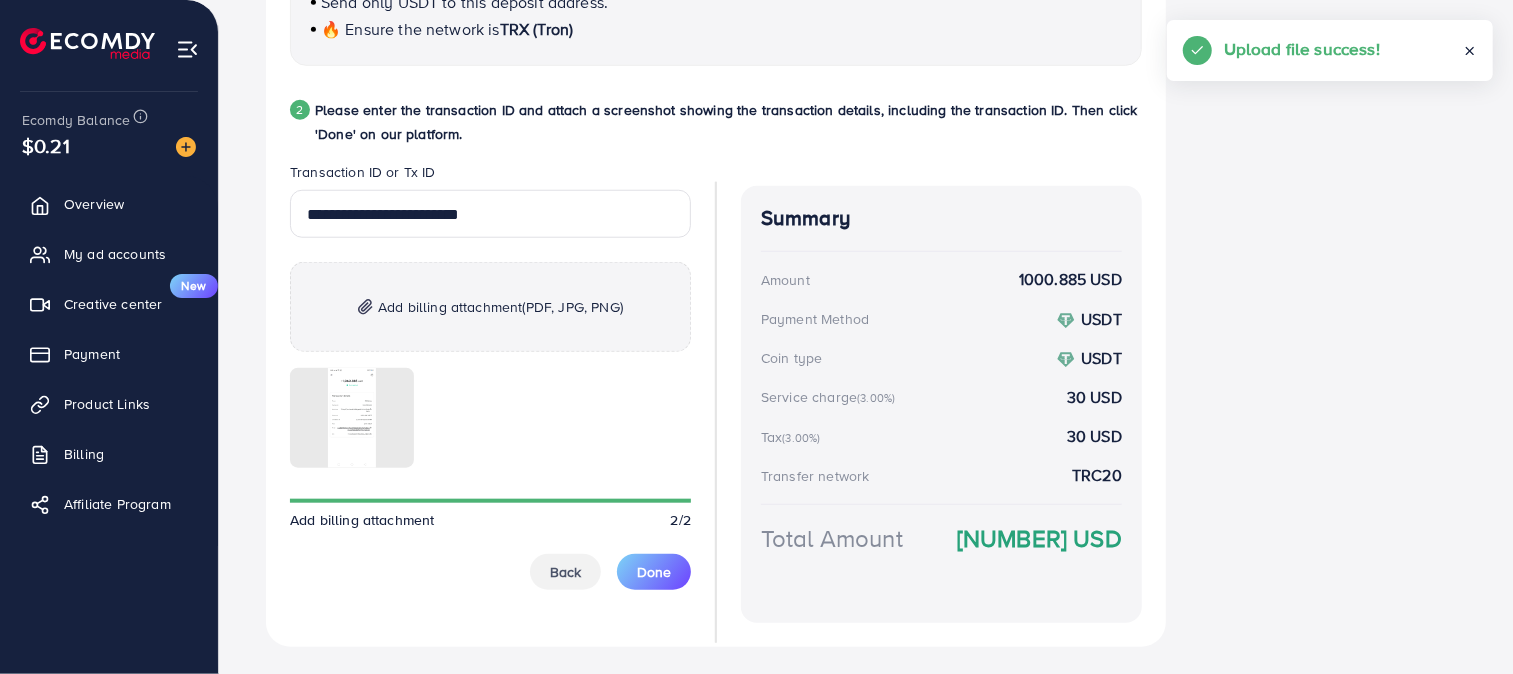 scroll, scrollTop: 990, scrollLeft: 0, axis: vertical 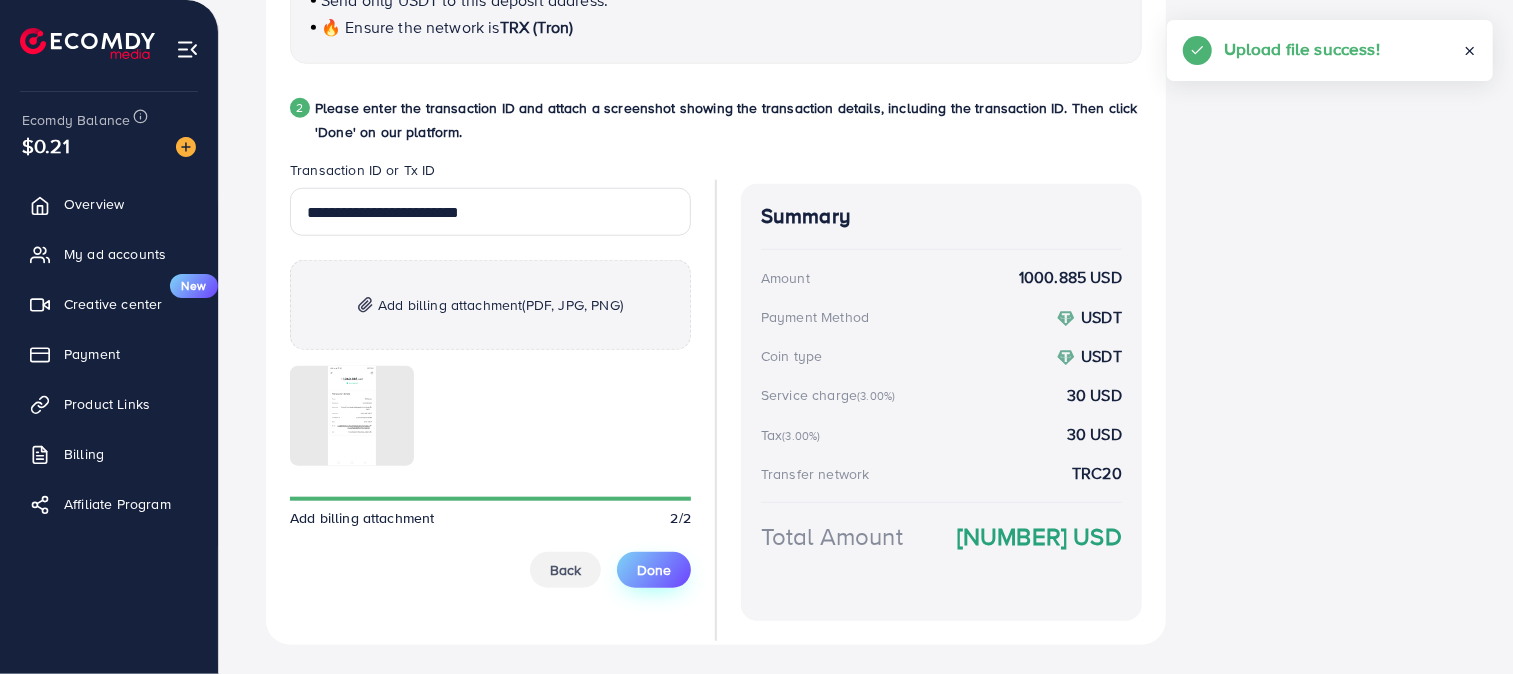 click on "Done" at bounding box center (654, 570) 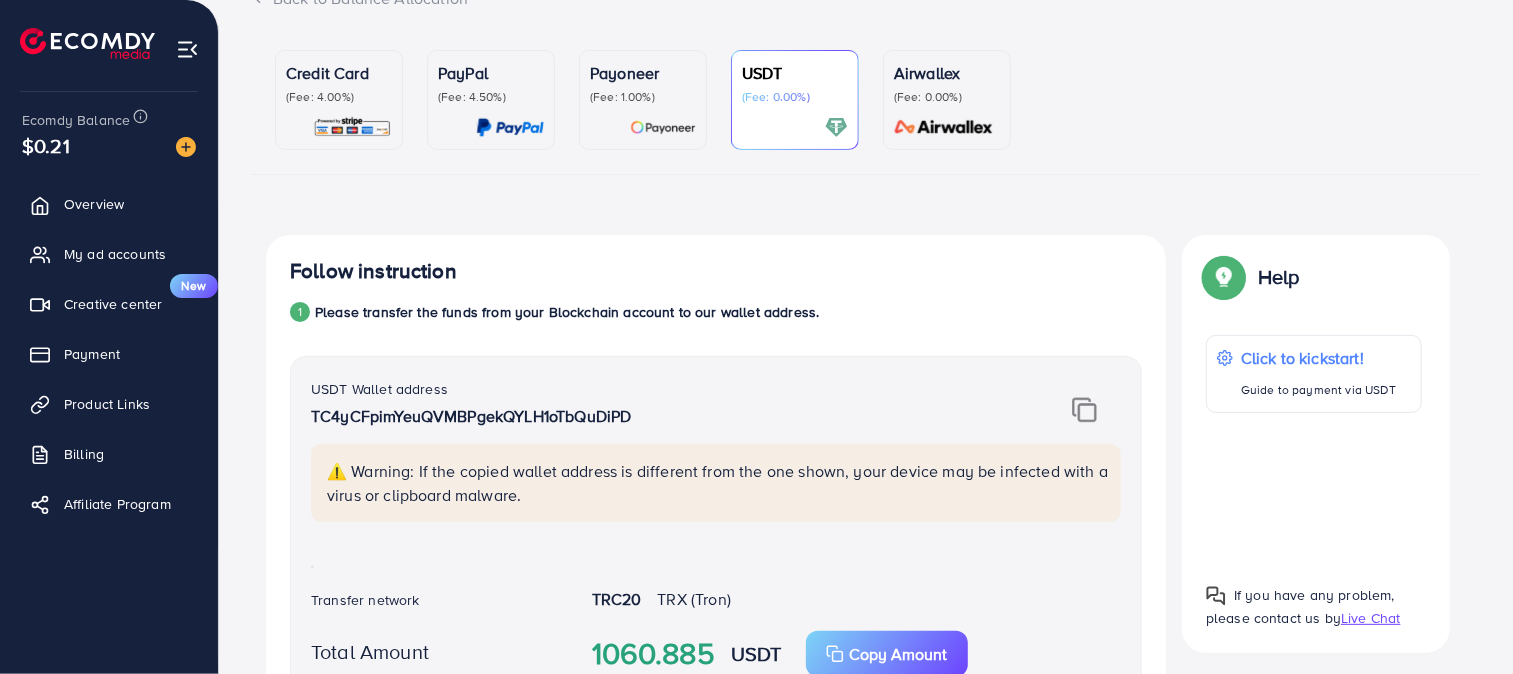 scroll, scrollTop: 0, scrollLeft: 0, axis: both 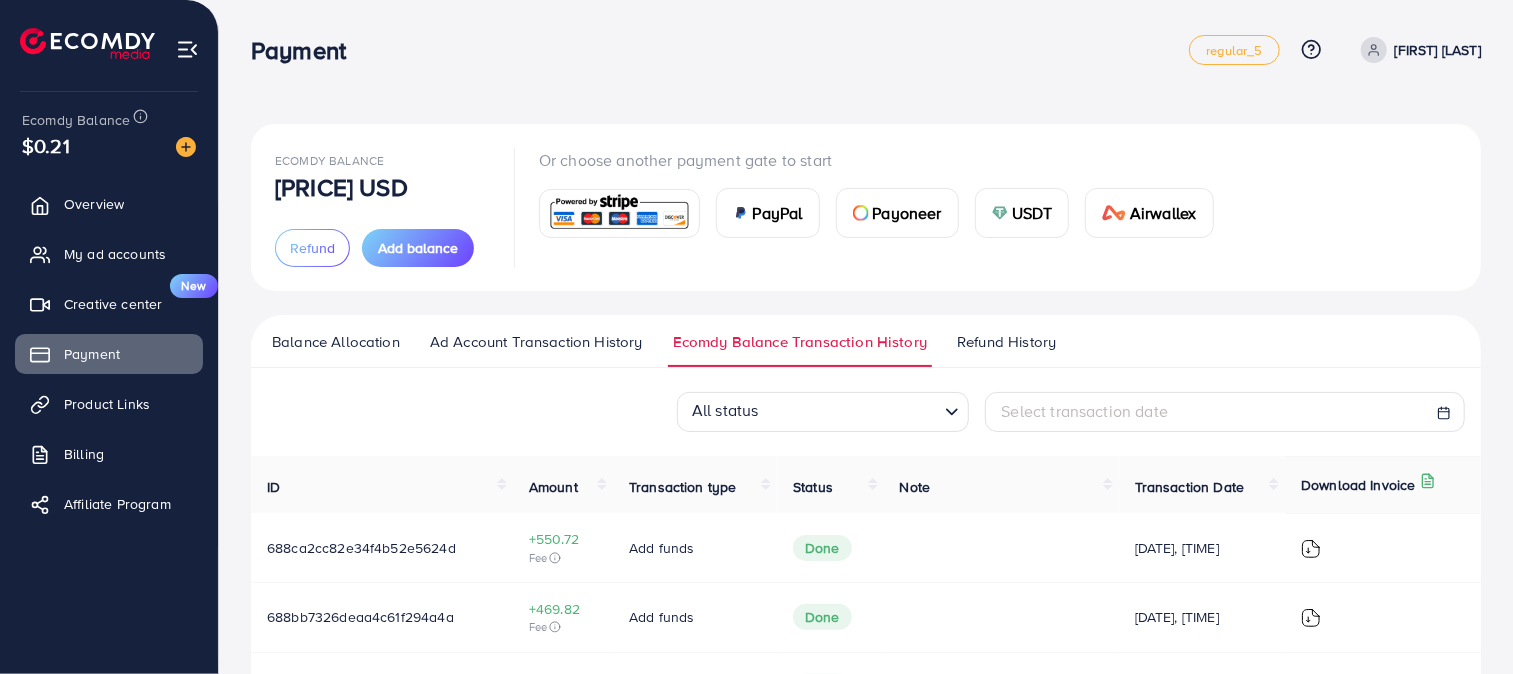 click at bounding box center (1000, 213) 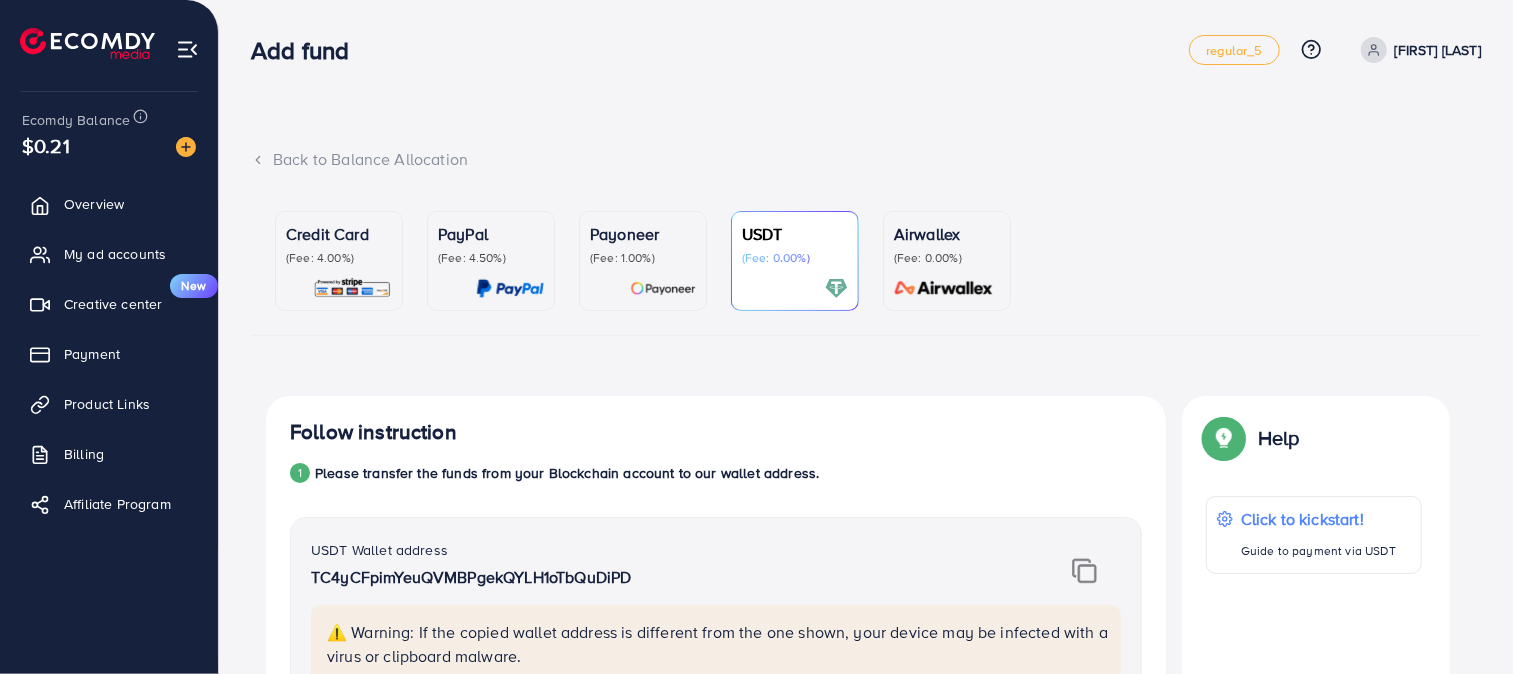 click at bounding box center [944, 288] 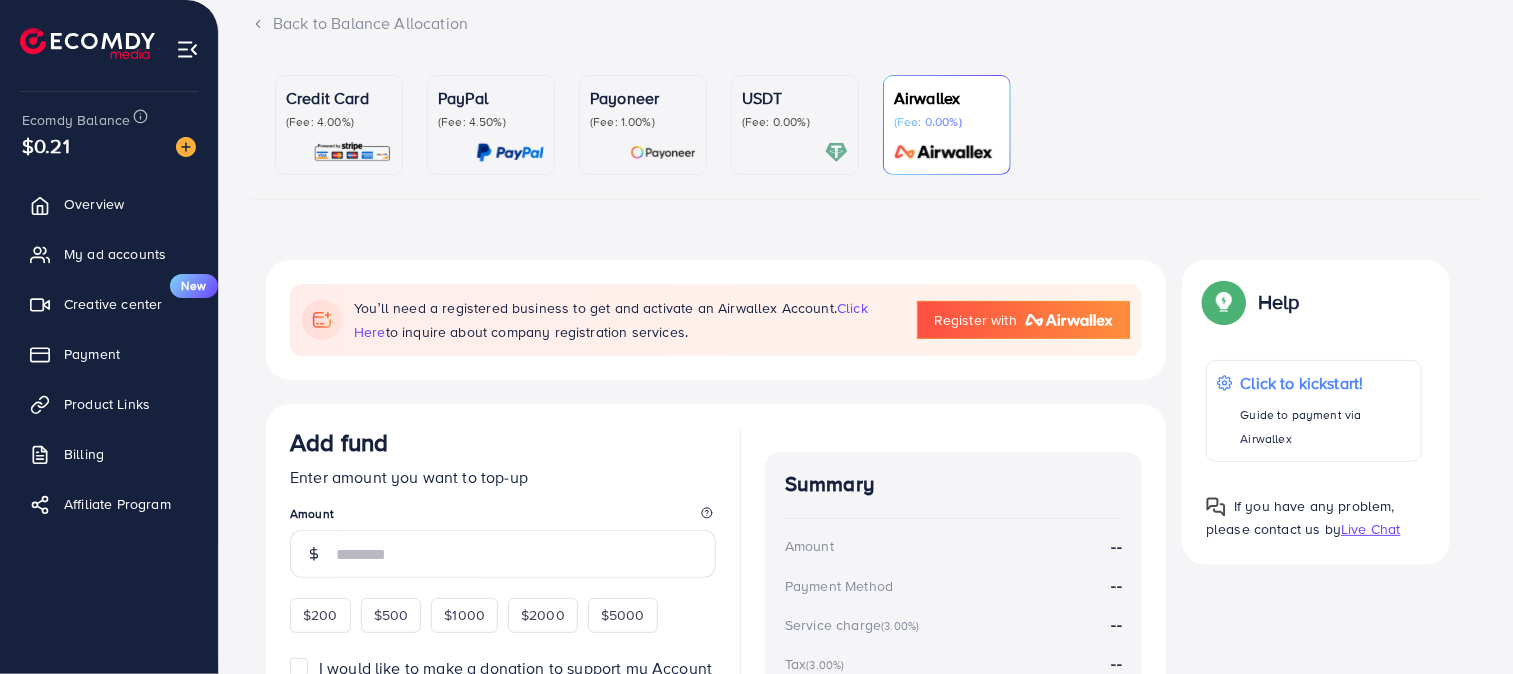 scroll, scrollTop: 83, scrollLeft: 0, axis: vertical 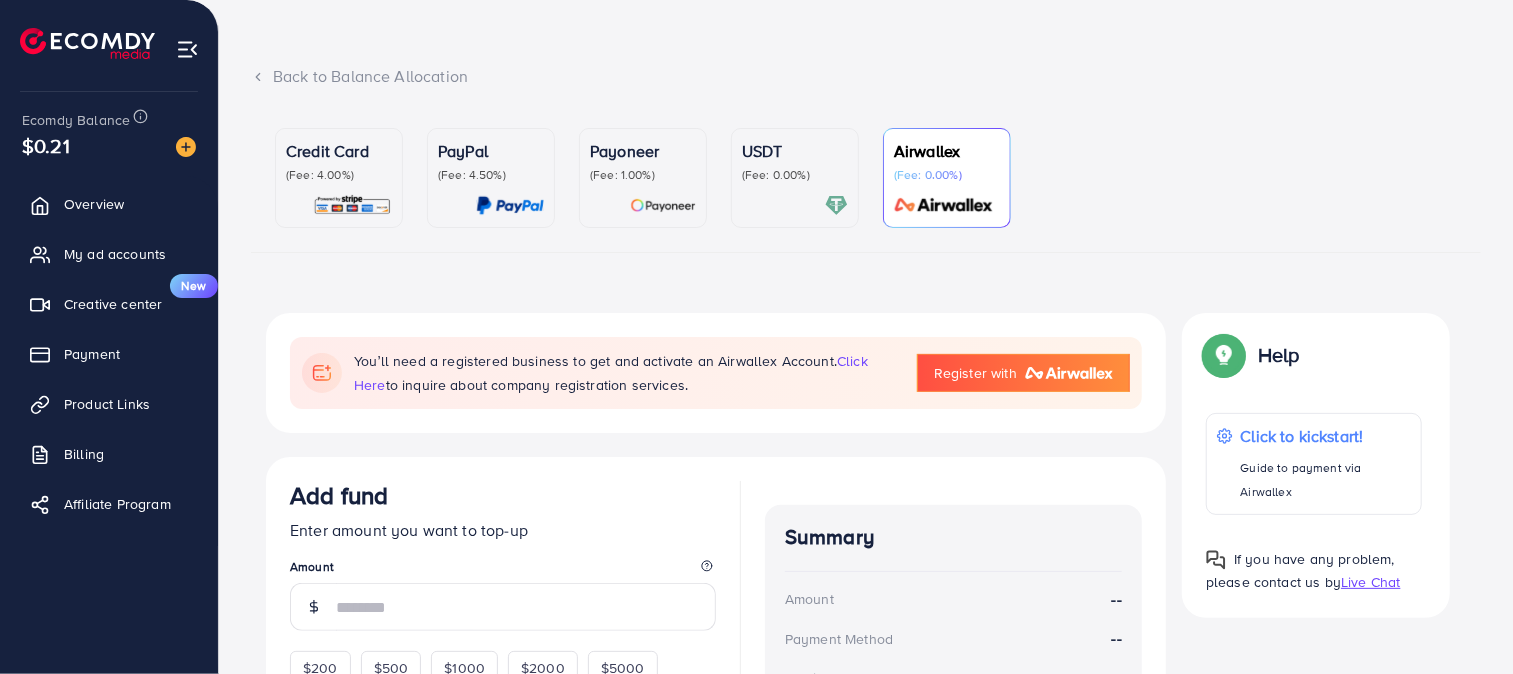 click on "USDT" at bounding box center [795, 151] 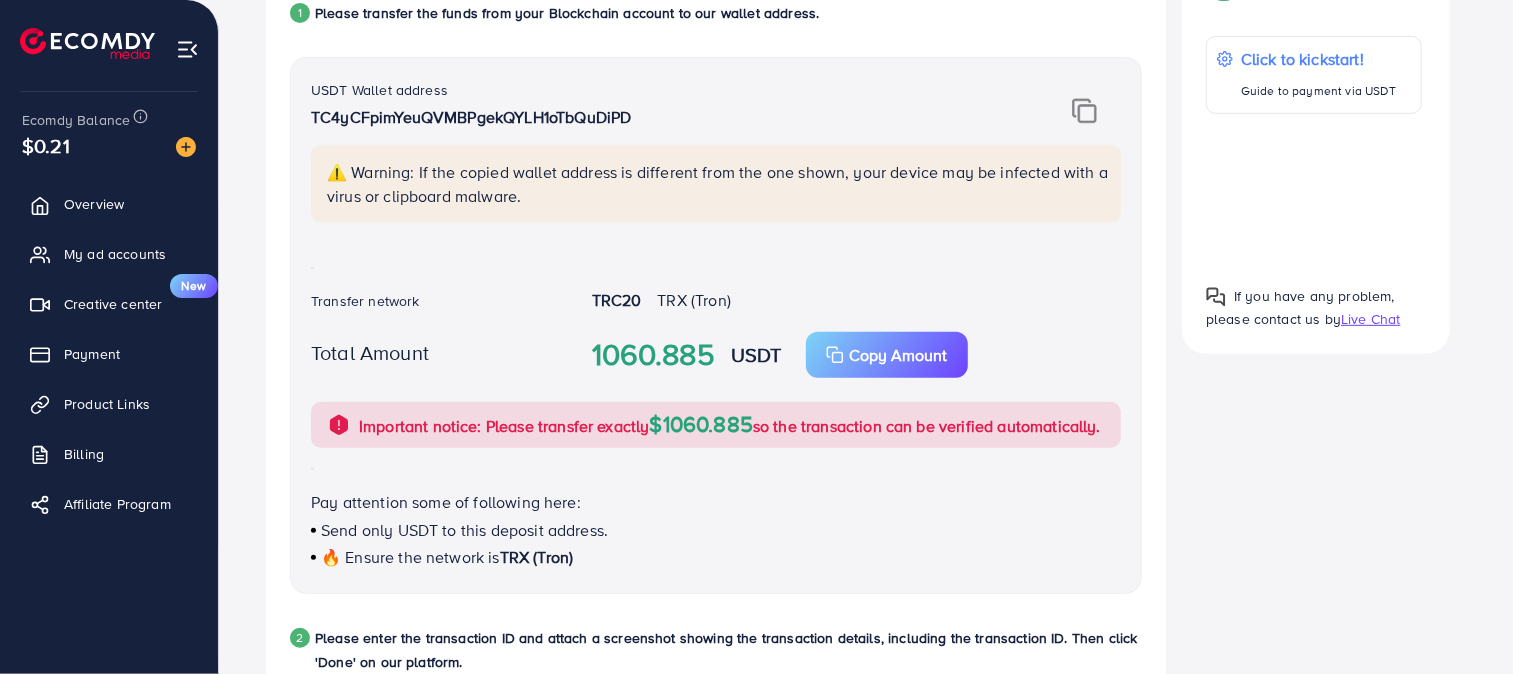 scroll, scrollTop: 462, scrollLeft: 0, axis: vertical 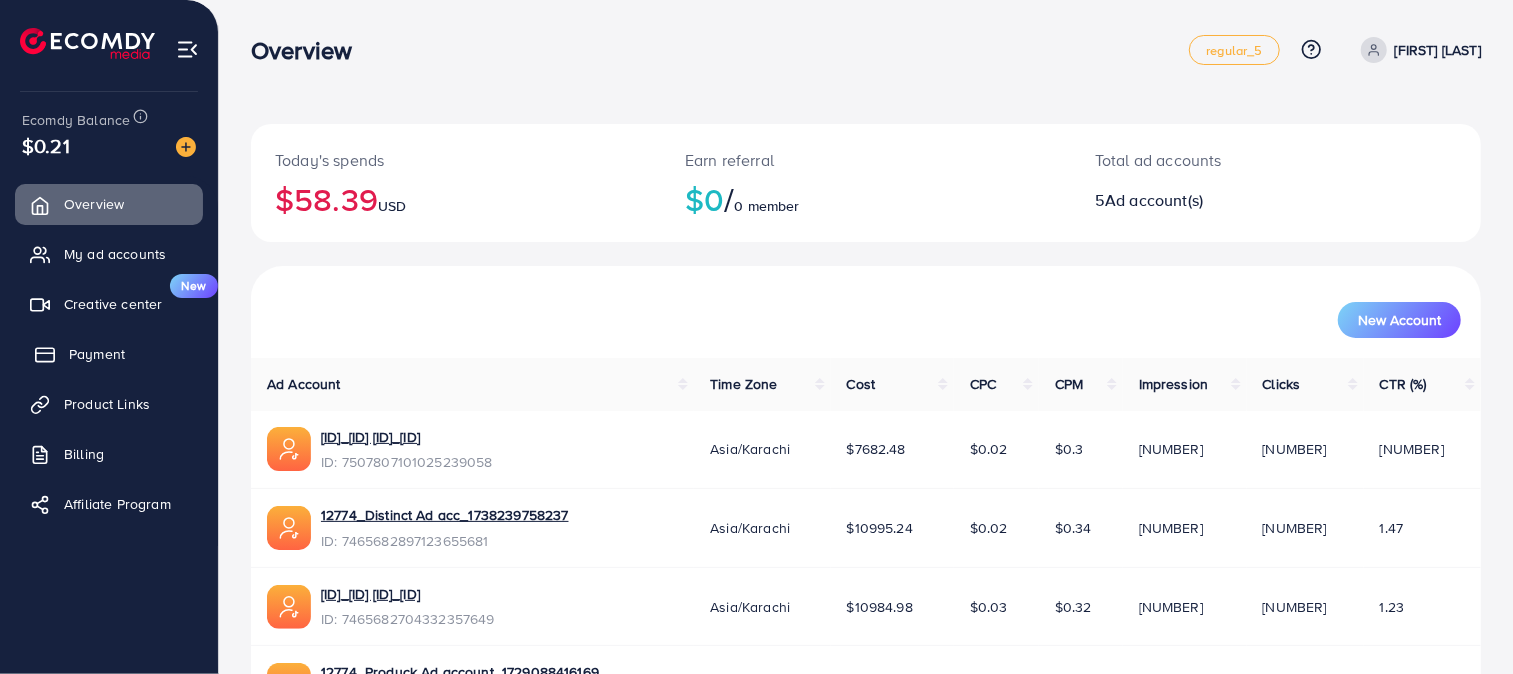 click on "Payment" at bounding box center (109, 354) 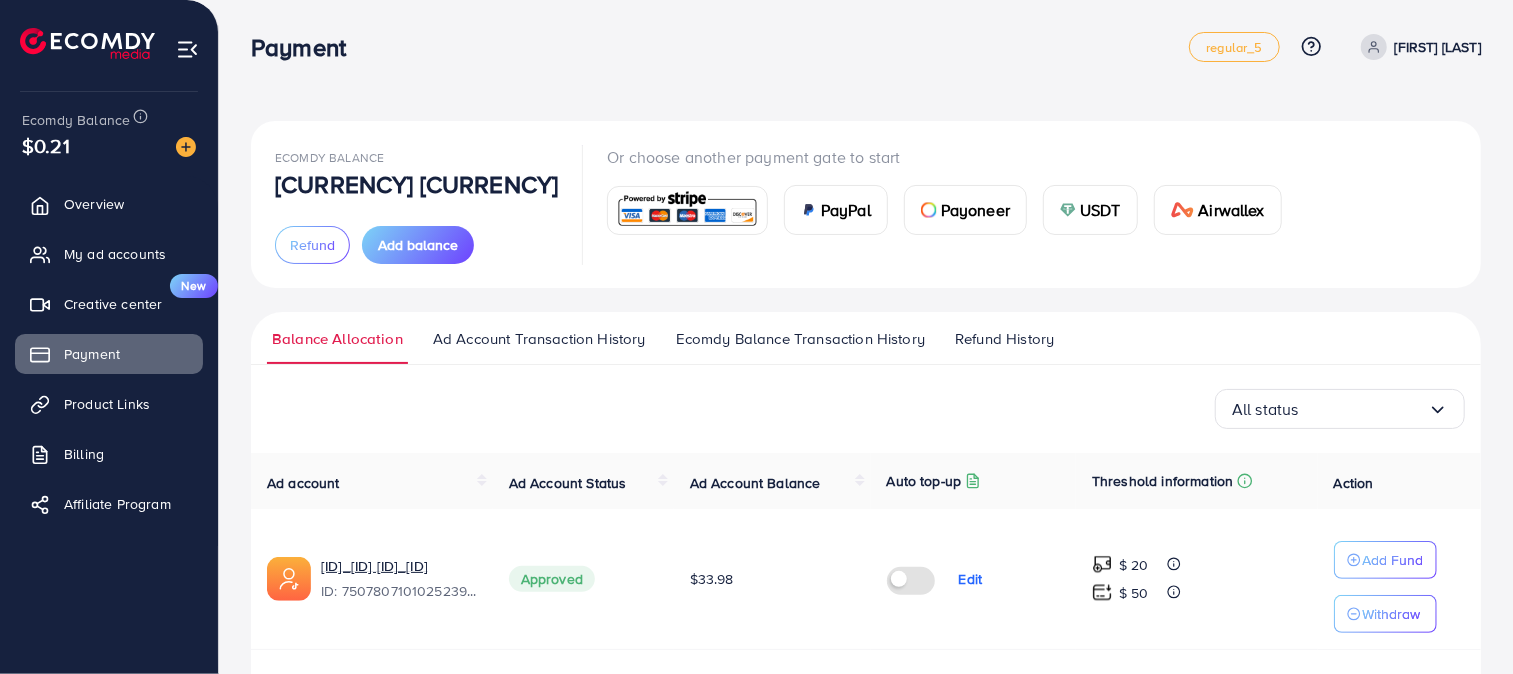 scroll, scrollTop: 0, scrollLeft: 0, axis: both 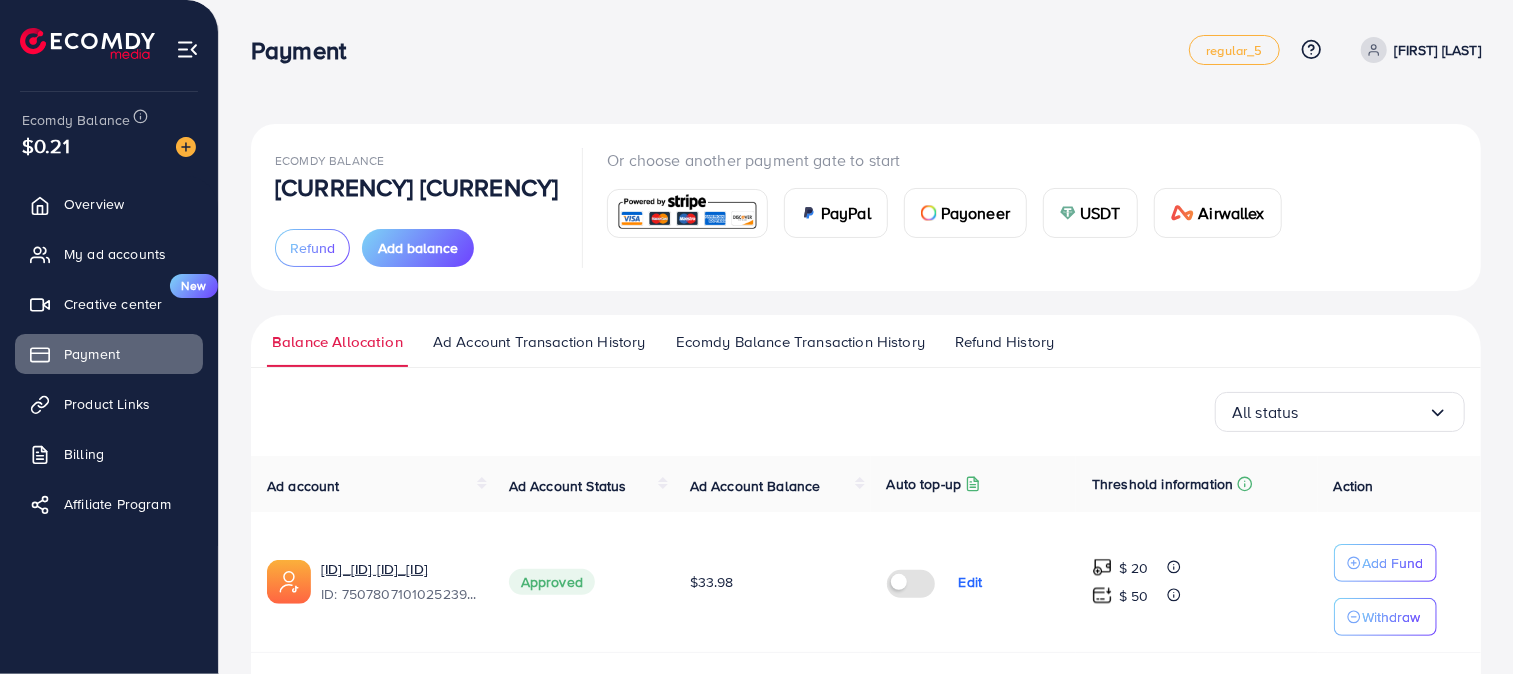 click on "USDT" at bounding box center (1090, 213) 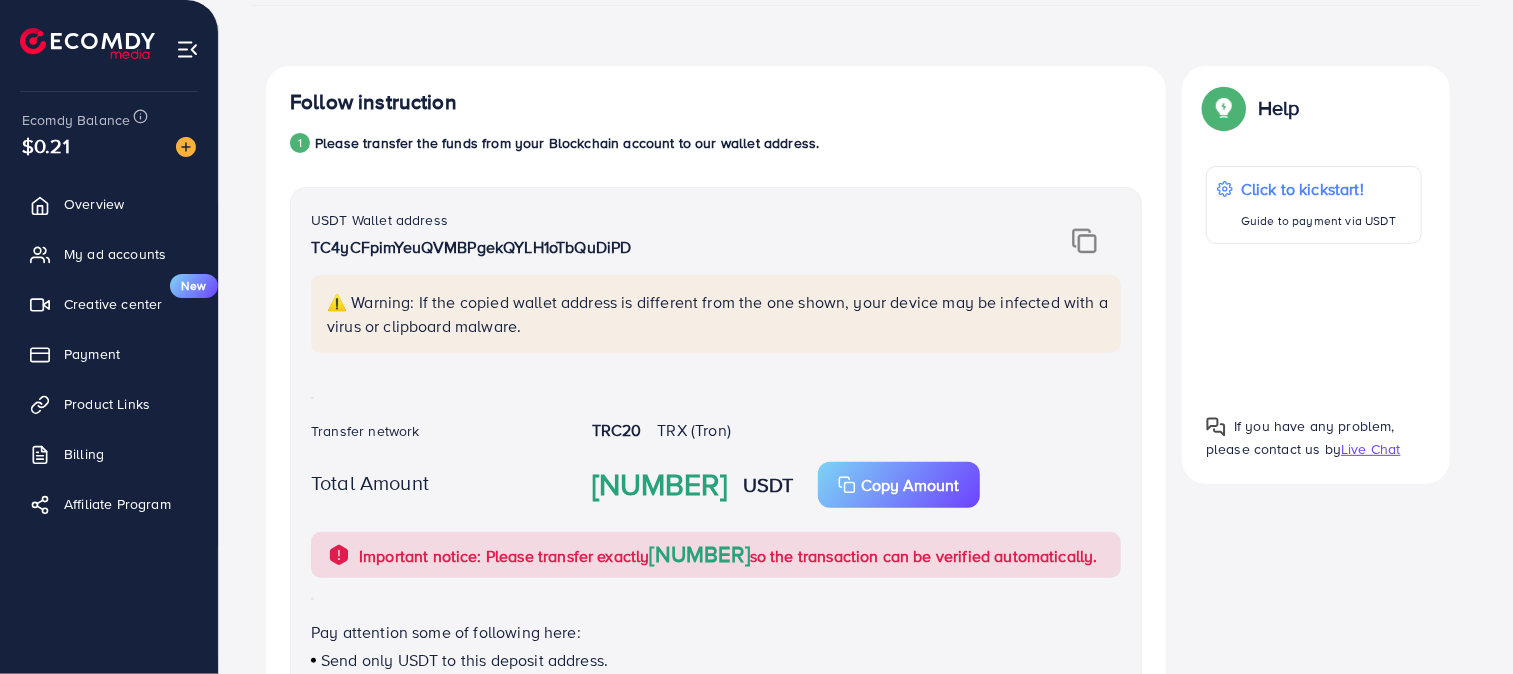 scroll, scrollTop: 312, scrollLeft: 0, axis: vertical 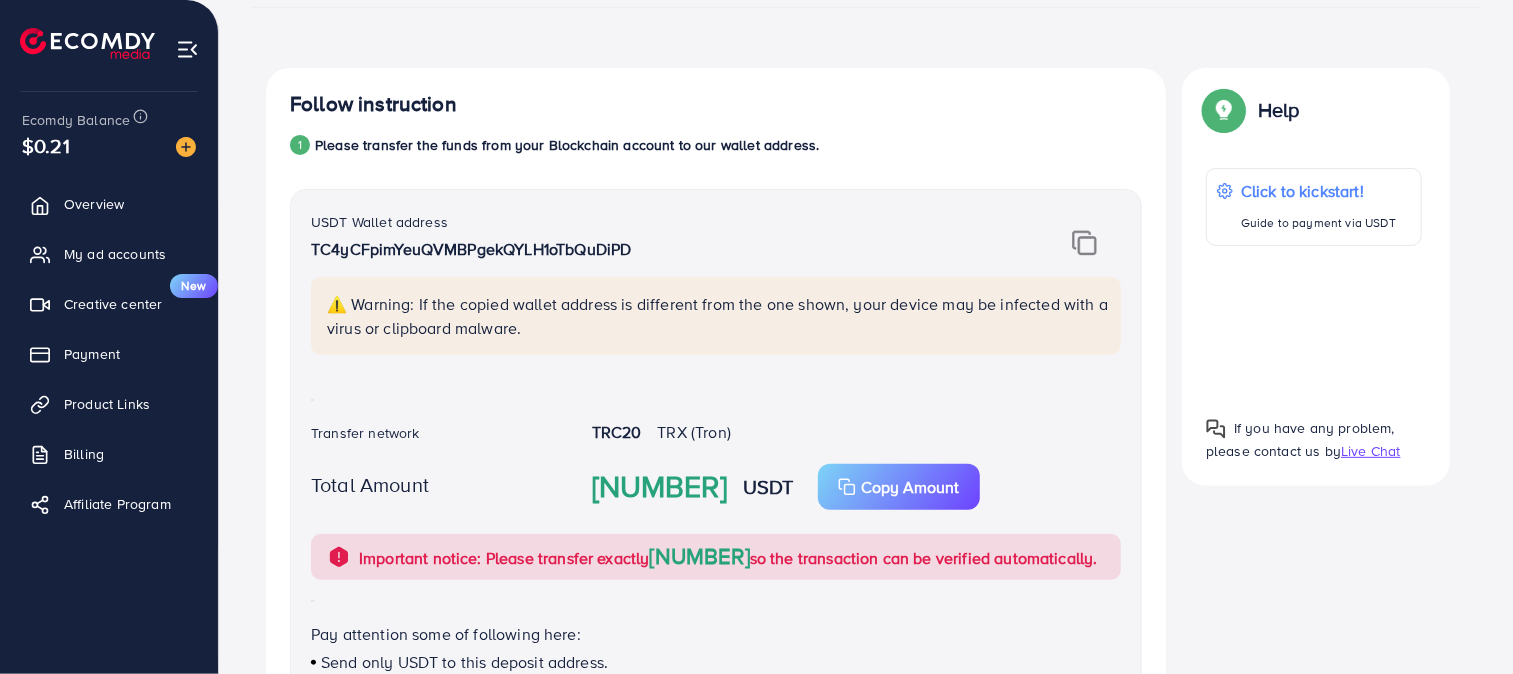 click at bounding box center [1314, 323] 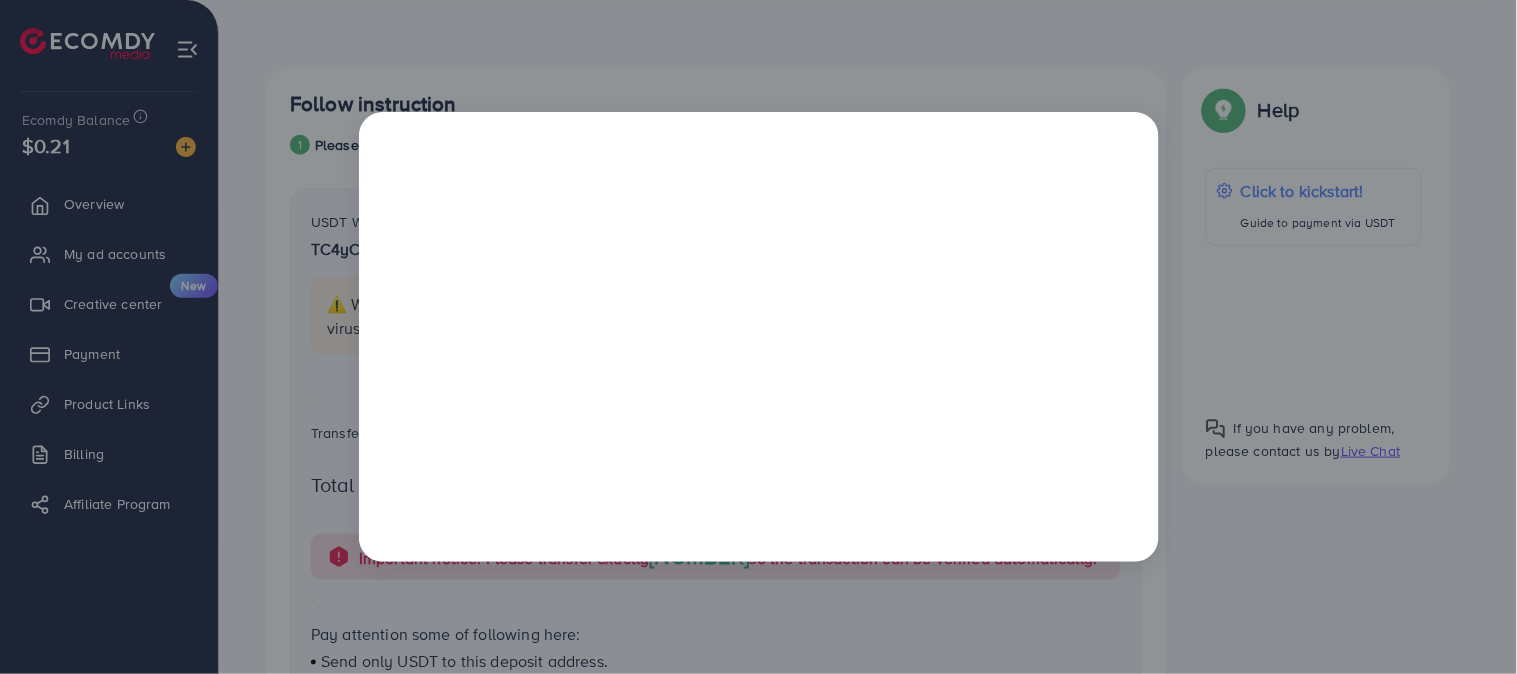 click at bounding box center (758, 337) 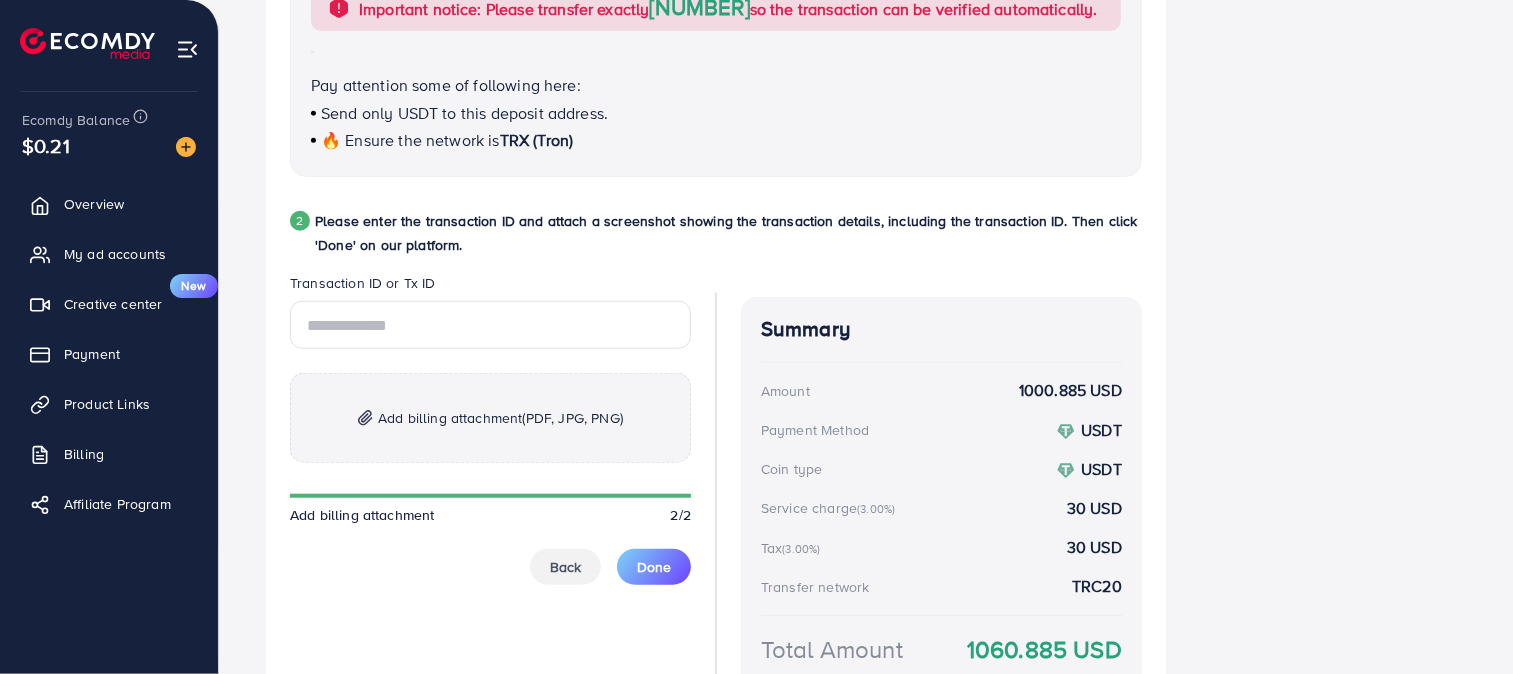 scroll, scrollTop: 884, scrollLeft: 0, axis: vertical 